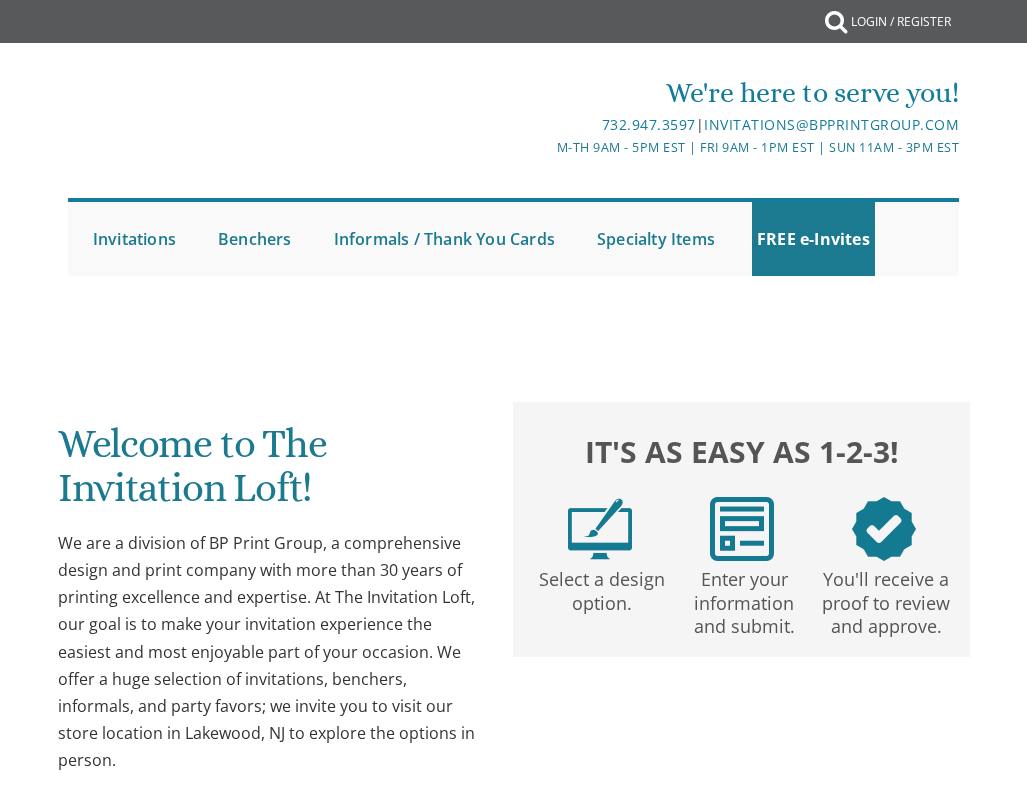 scroll, scrollTop: 0, scrollLeft: 0, axis: both 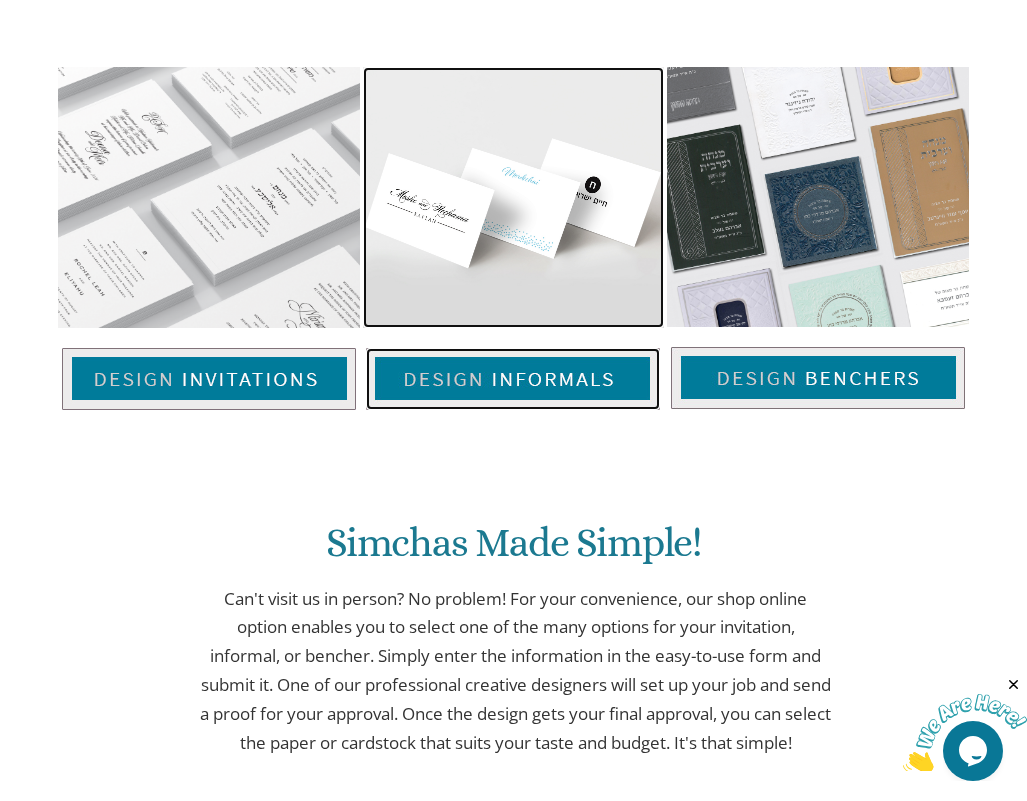 click at bounding box center [513, 379] 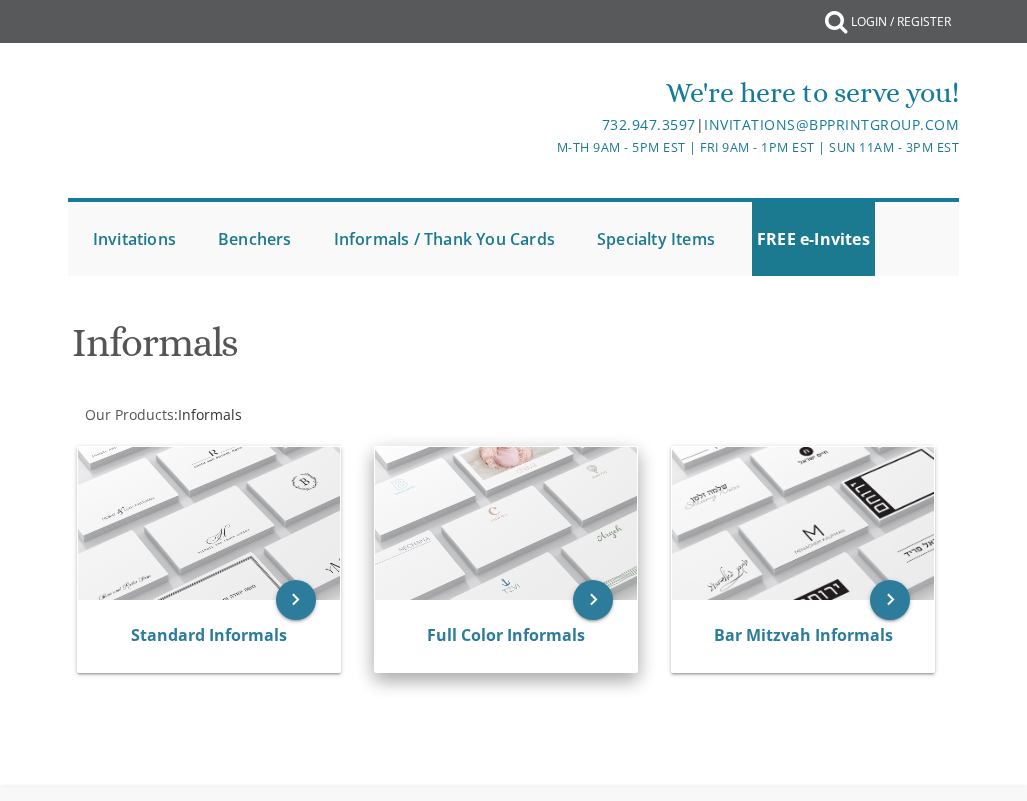 scroll, scrollTop: 0, scrollLeft: 0, axis: both 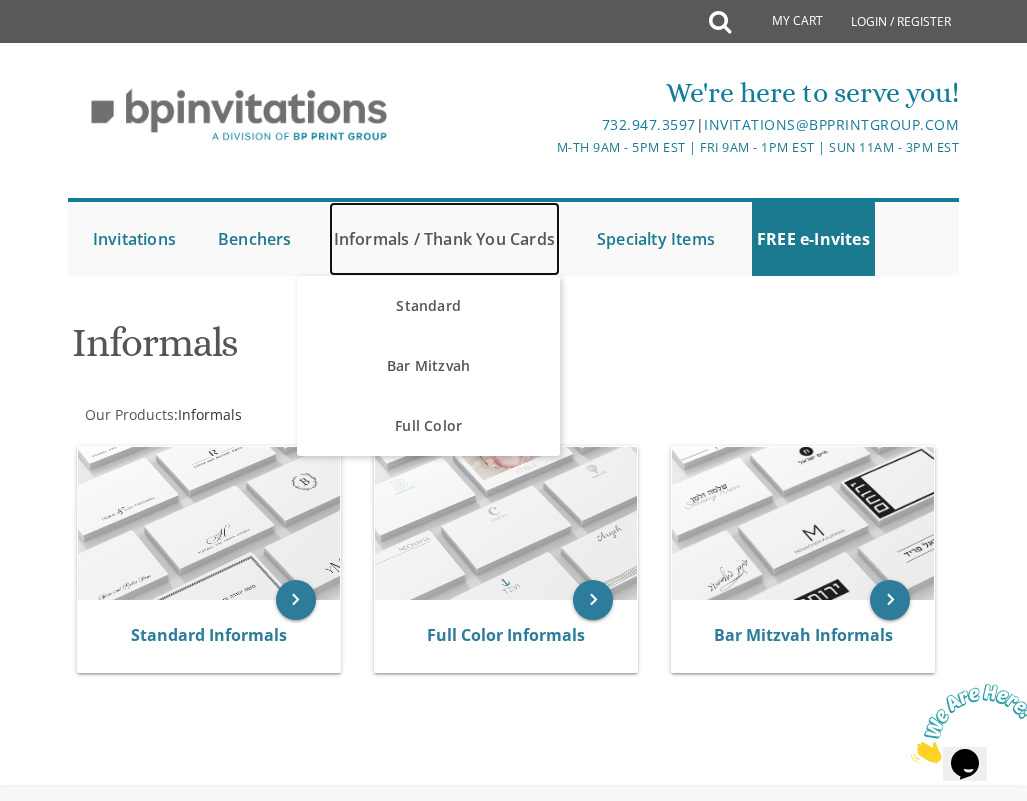 click on "Informals / Thank You Cards" at bounding box center (444, 239) 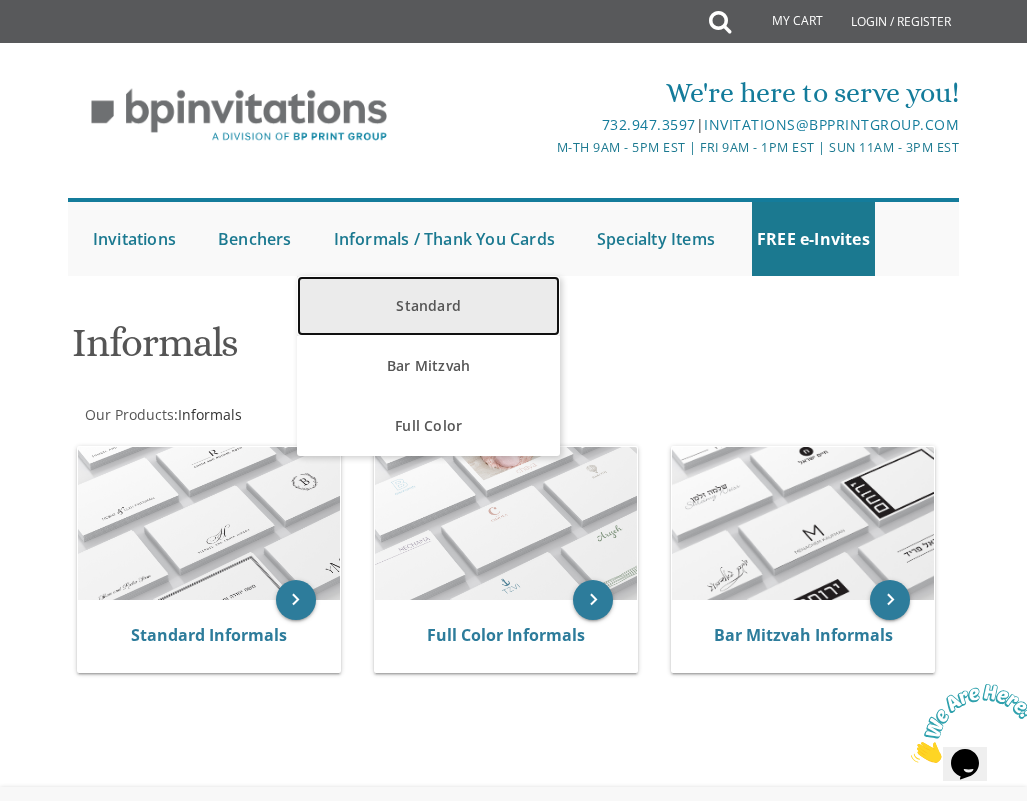 click on "Standard" at bounding box center (428, 306) 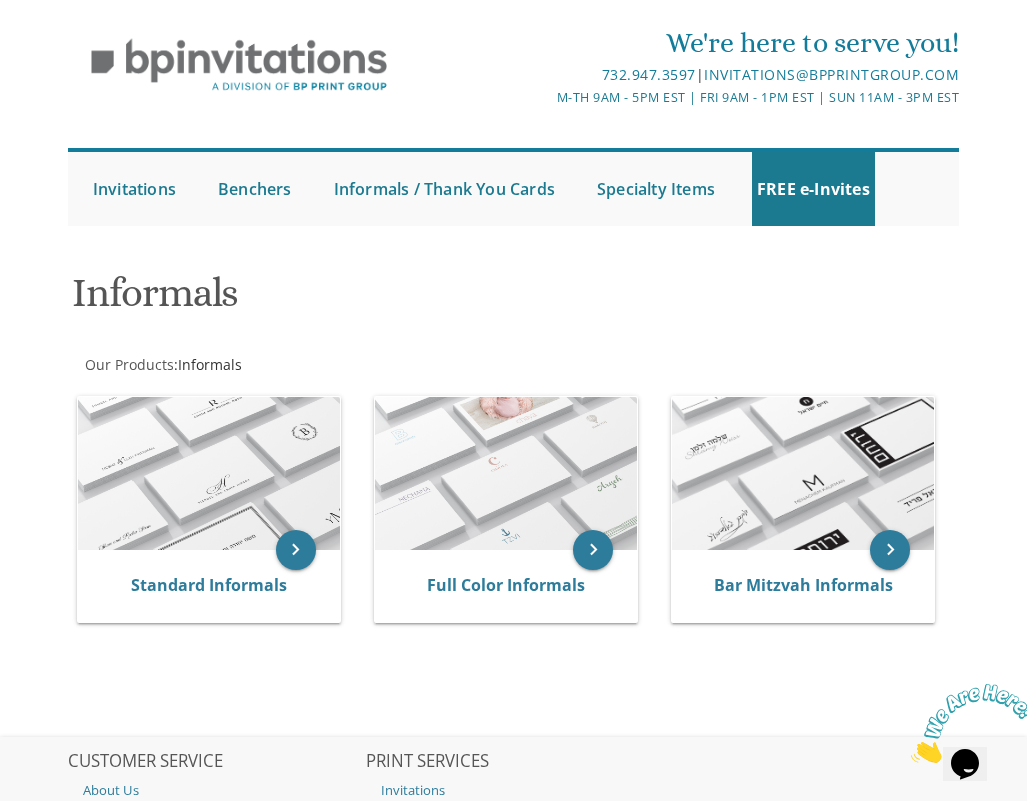 scroll, scrollTop: 0, scrollLeft: 0, axis: both 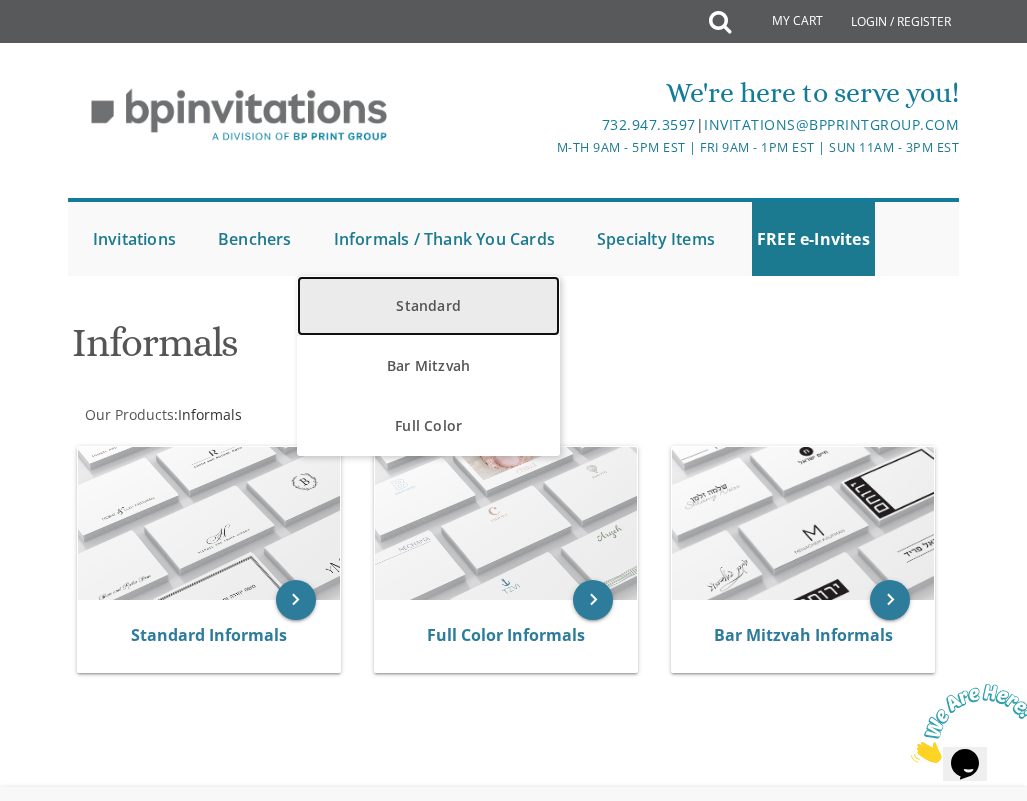 click on "Standard" at bounding box center (428, 306) 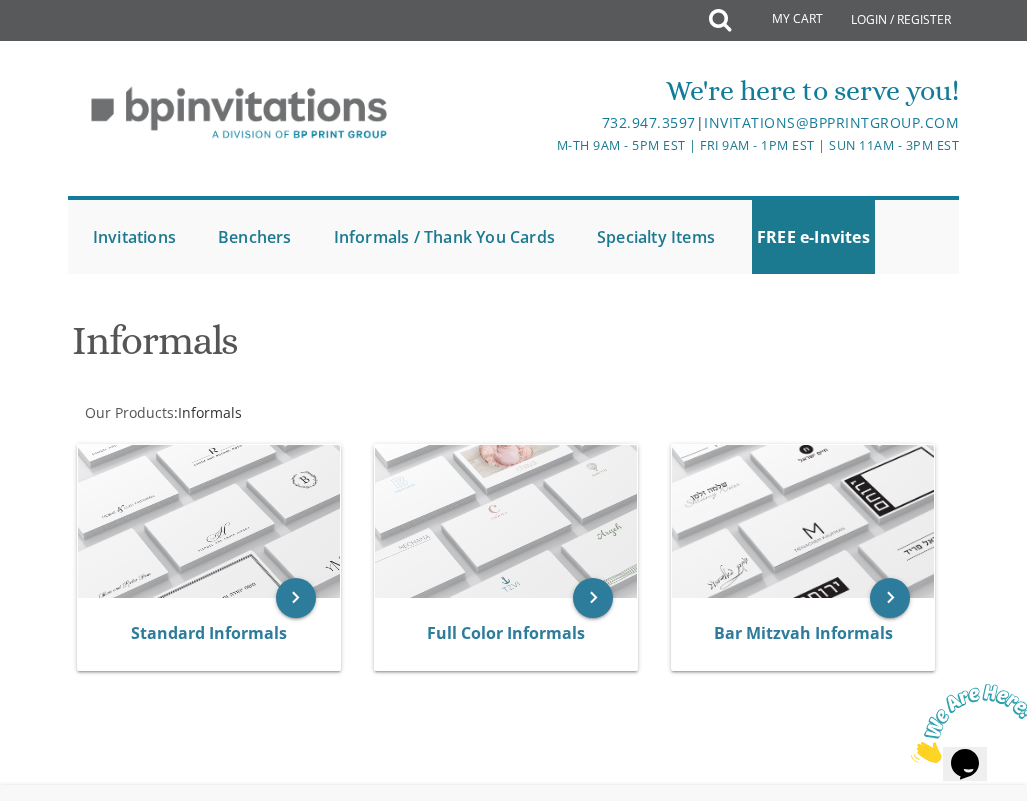 scroll, scrollTop: 0, scrollLeft: 0, axis: both 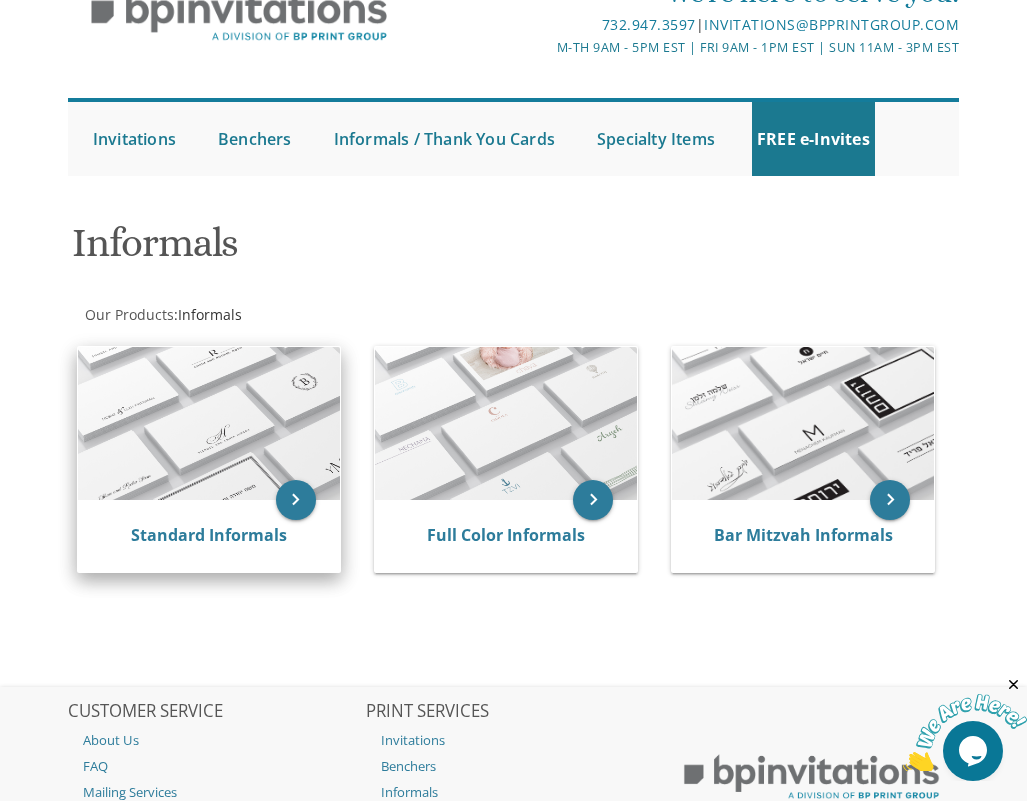 click at bounding box center [209, 423] 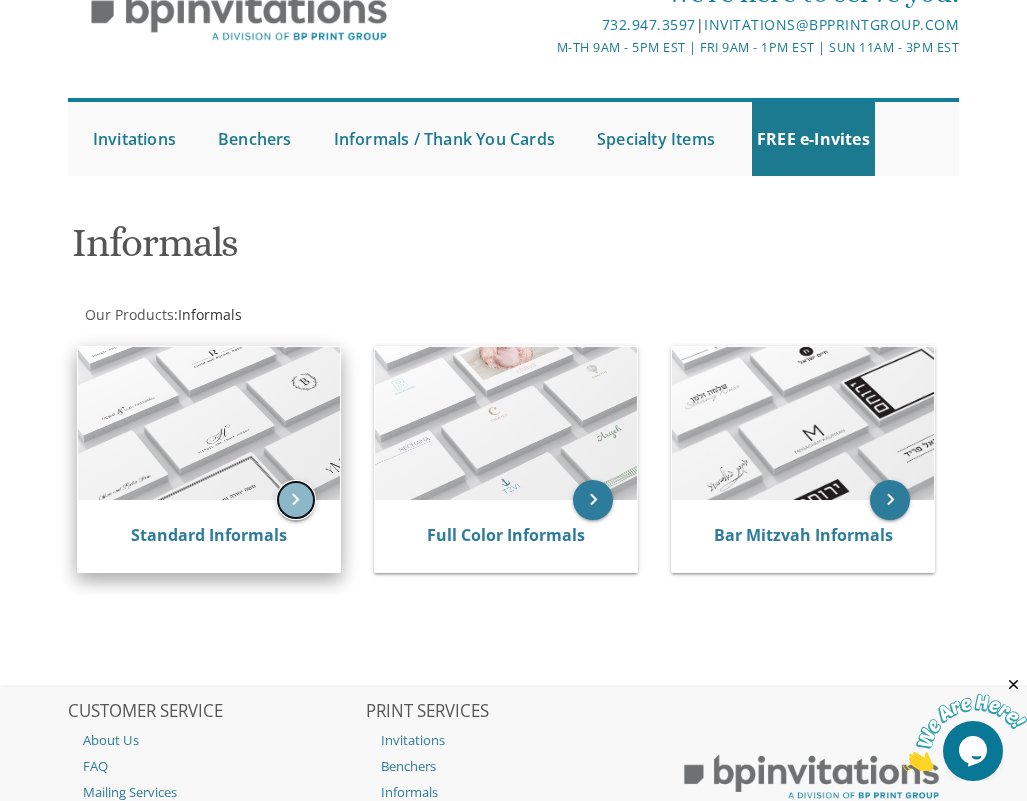 click on "keyboard_arrow_right" at bounding box center [296, 500] 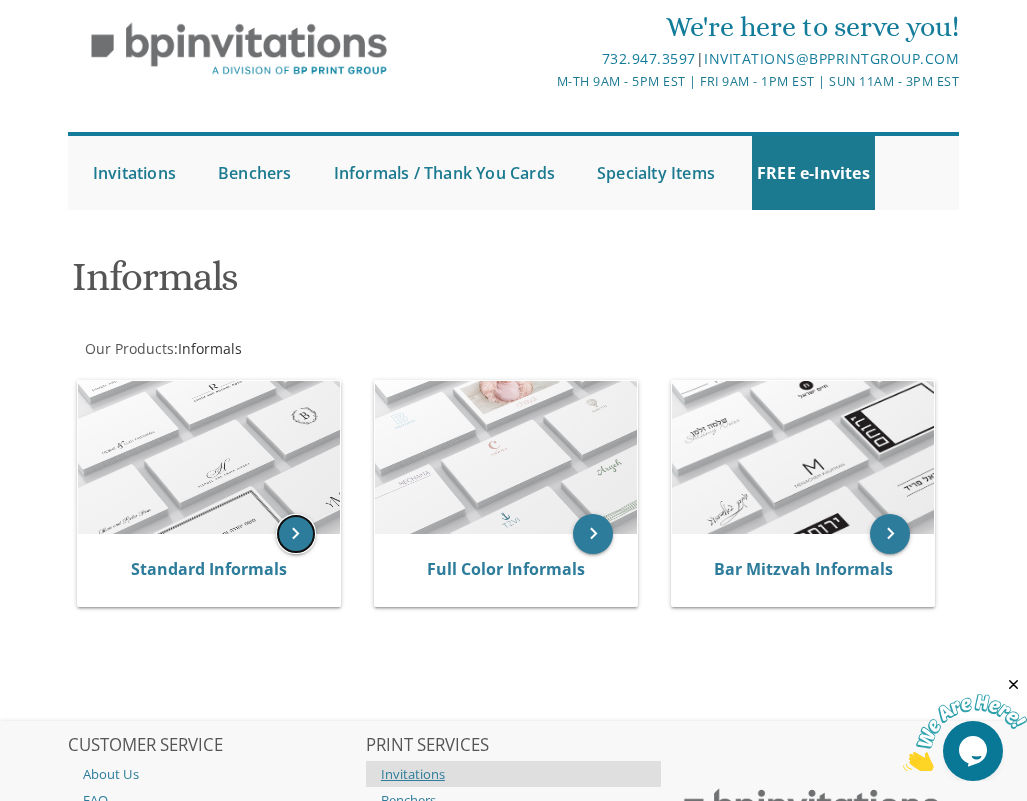 scroll, scrollTop: 0, scrollLeft: 0, axis: both 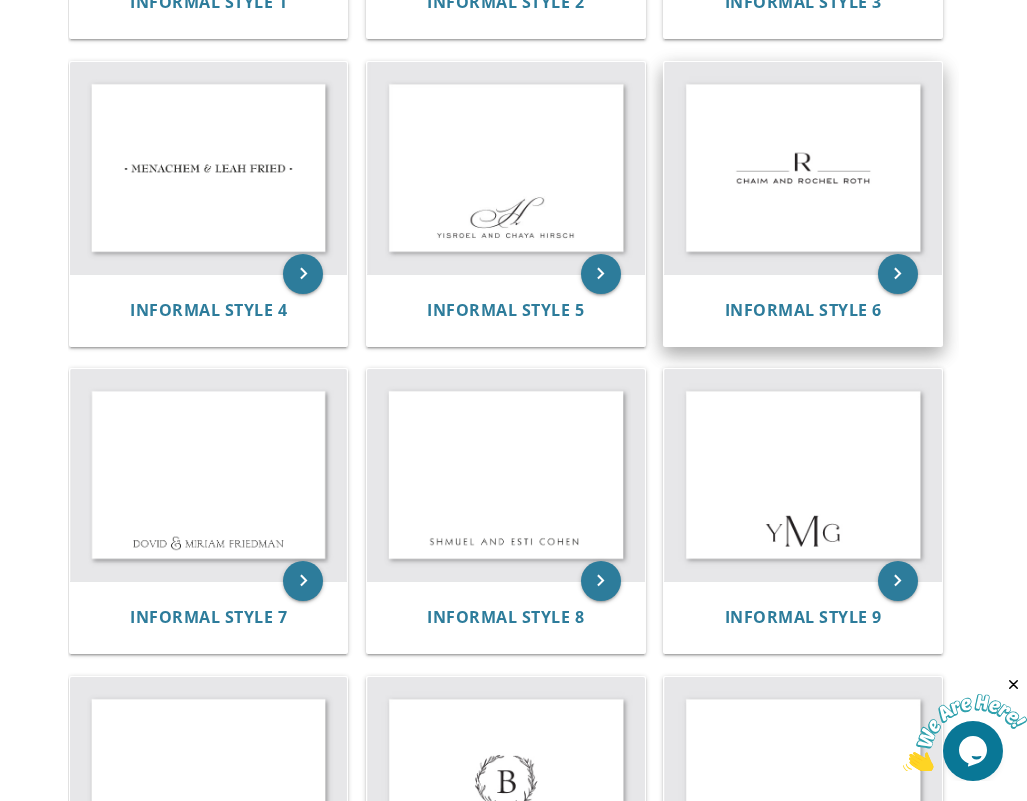 click at bounding box center (802, 168) 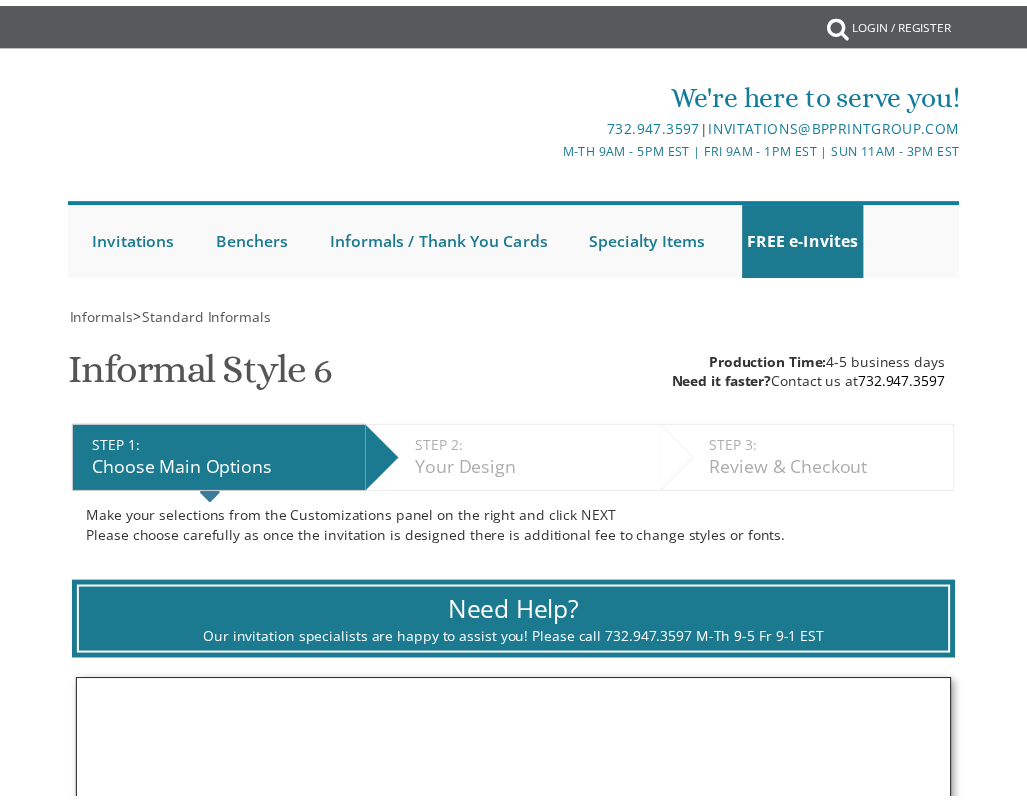 scroll, scrollTop: 0, scrollLeft: 0, axis: both 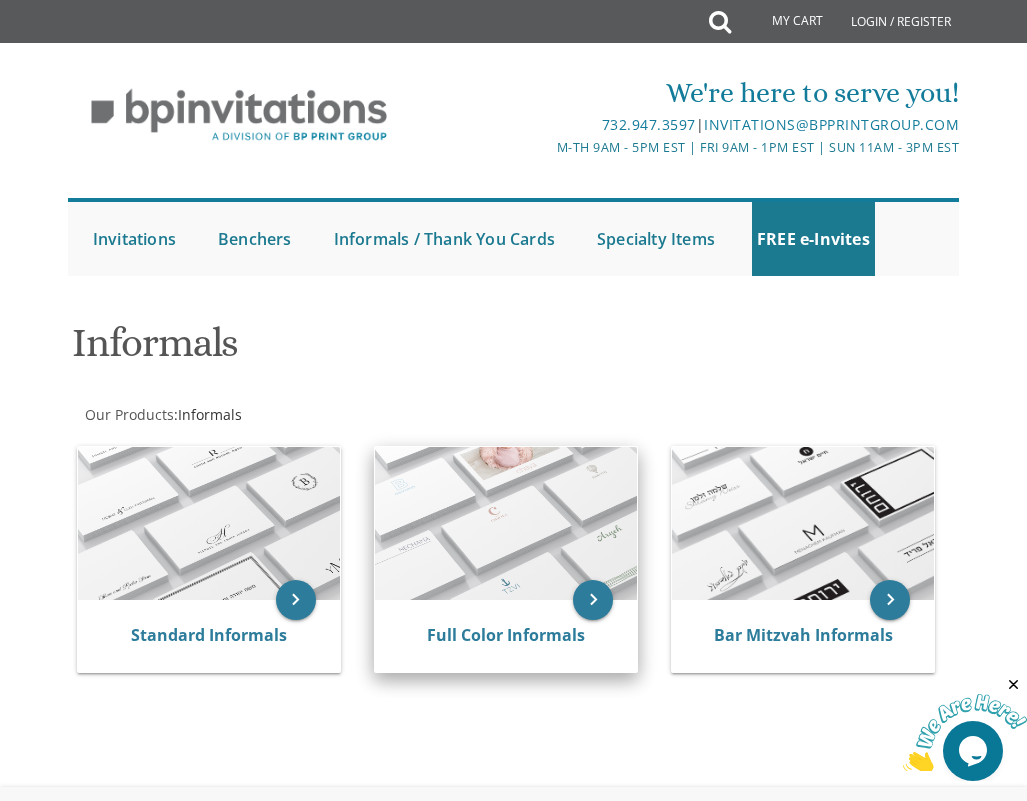 click at bounding box center (506, 523) 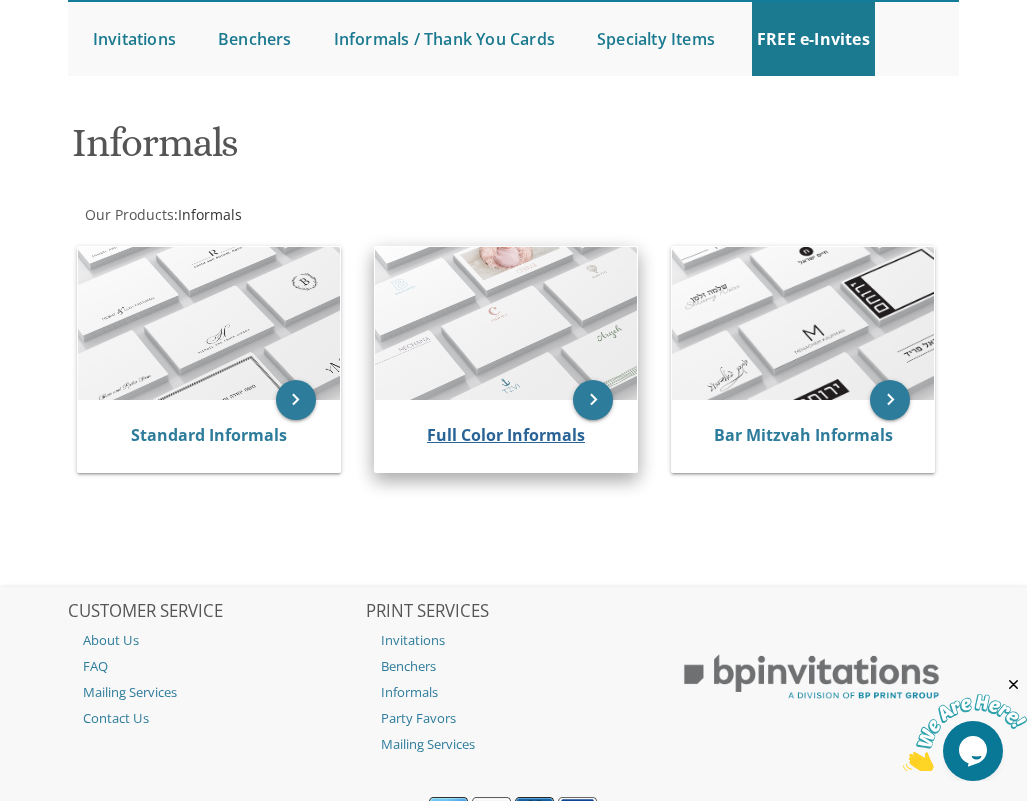 scroll, scrollTop: 261, scrollLeft: 0, axis: vertical 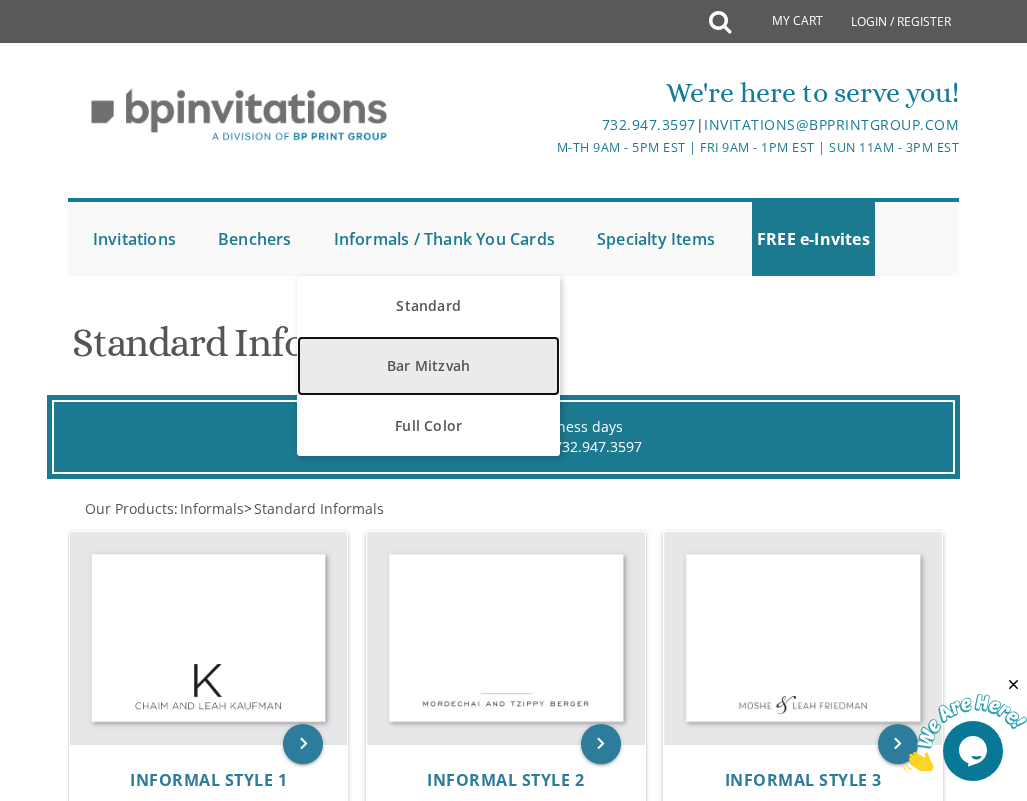 click on "Bar Mitzvah" at bounding box center (428, 366) 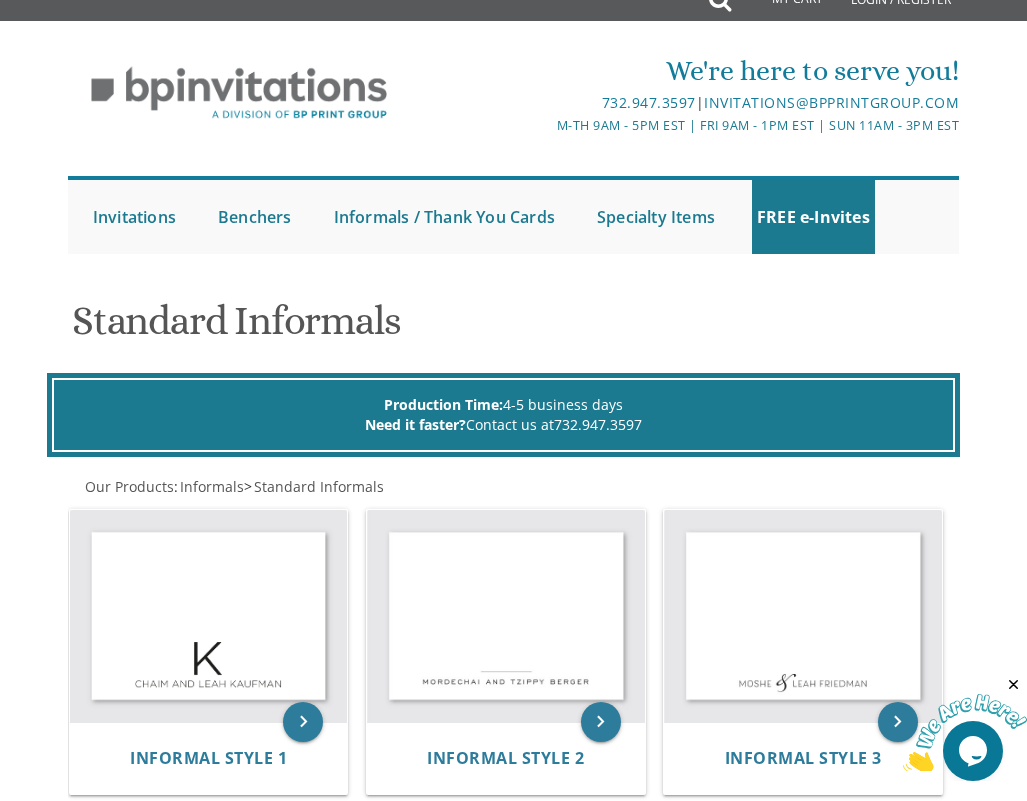 scroll, scrollTop: 0, scrollLeft: 0, axis: both 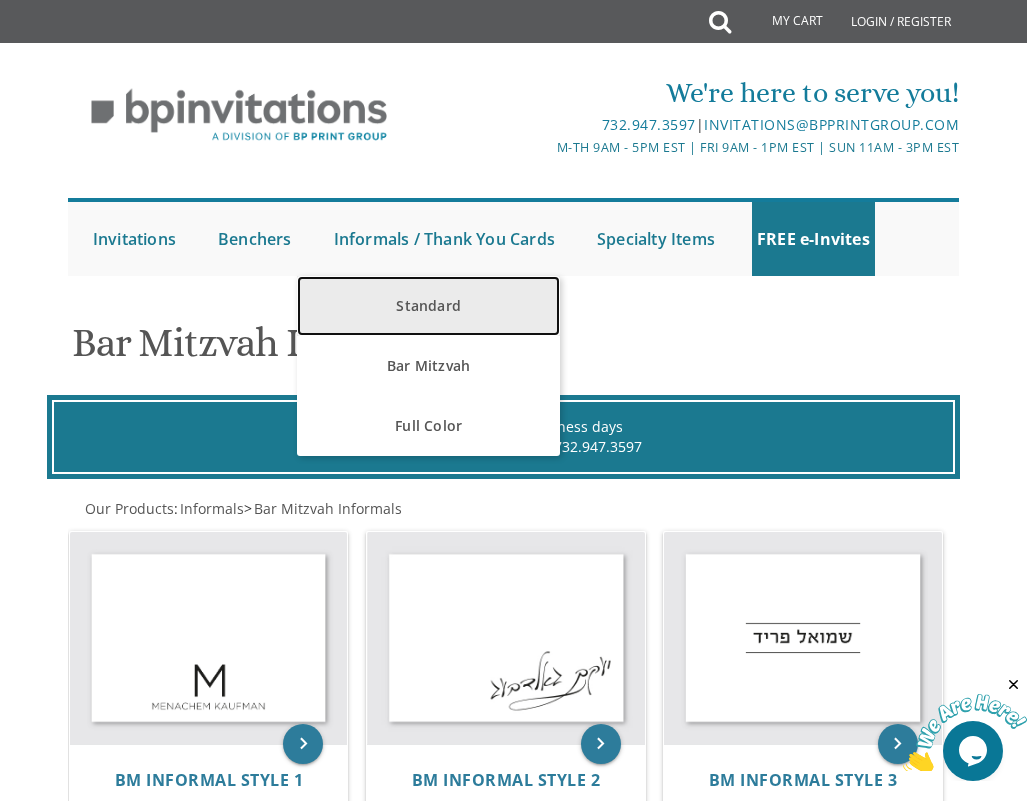 click on "Standard" at bounding box center (428, 306) 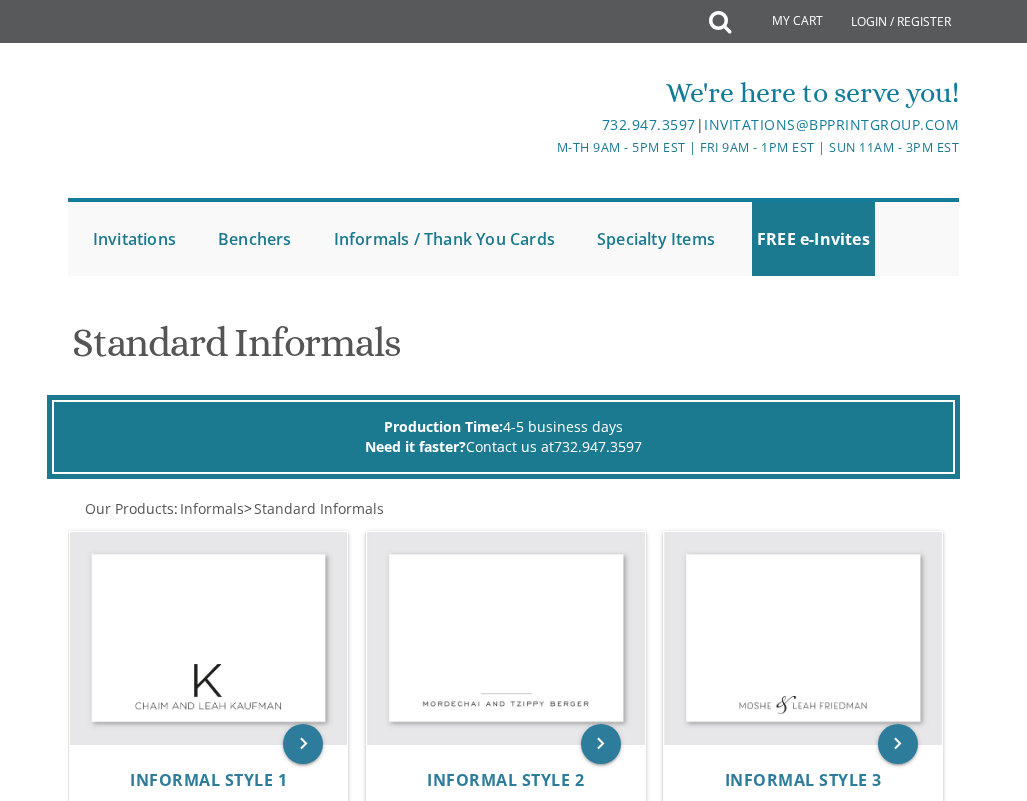 scroll, scrollTop: 0, scrollLeft: 0, axis: both 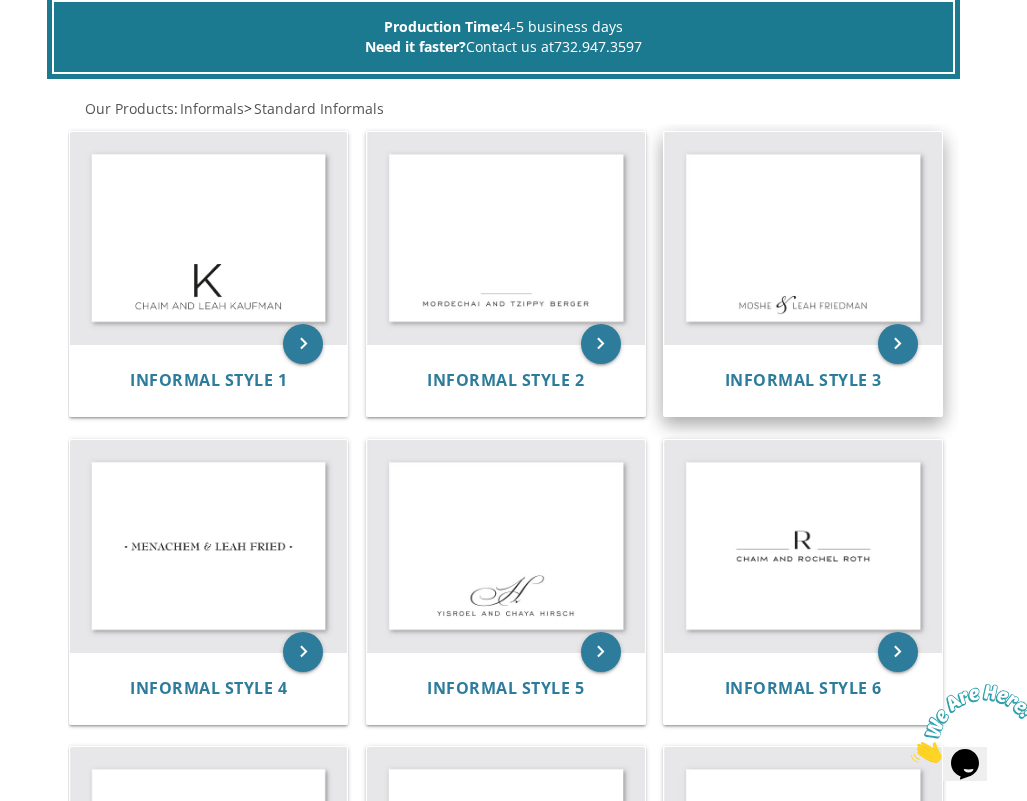 click at bounding box center (802, 238) 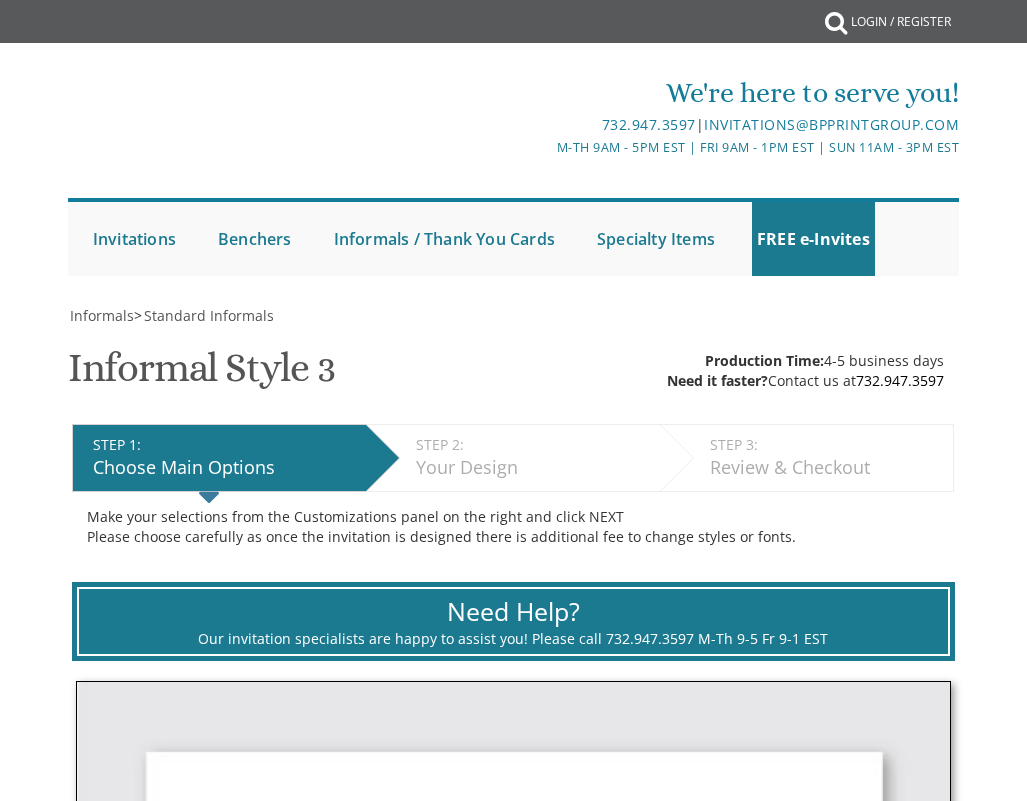 scroll, scrollTop: 0, scrollLeft: 0, axis: both 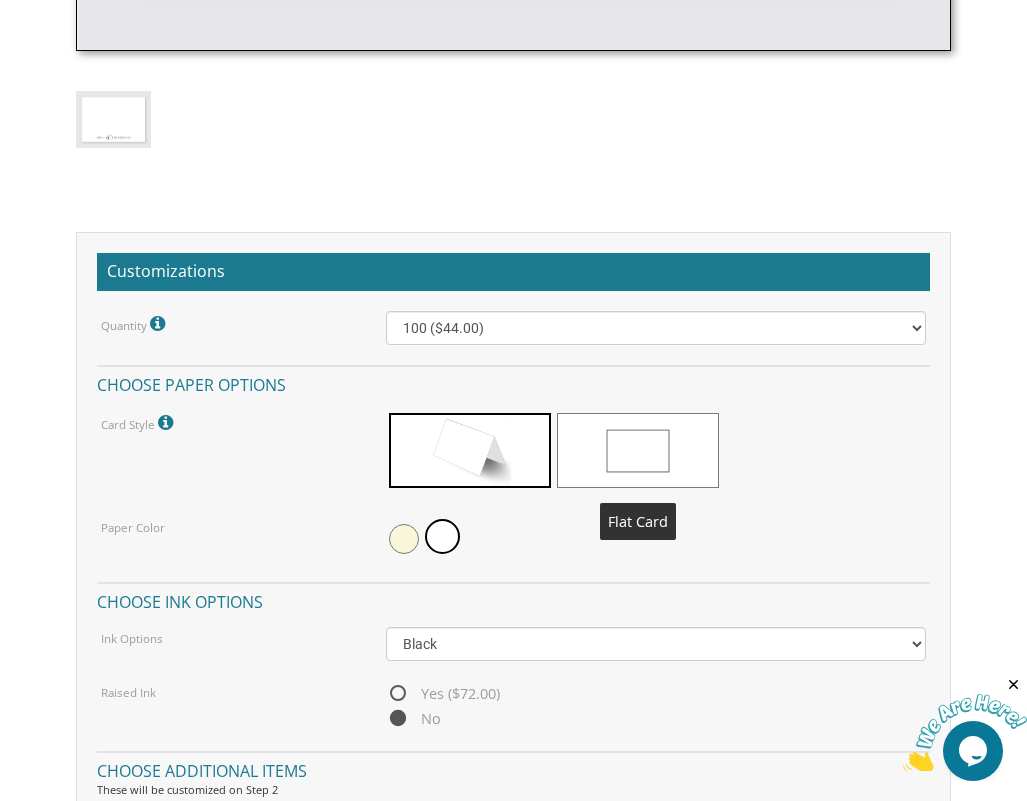 click at bounding box center (638, 450) 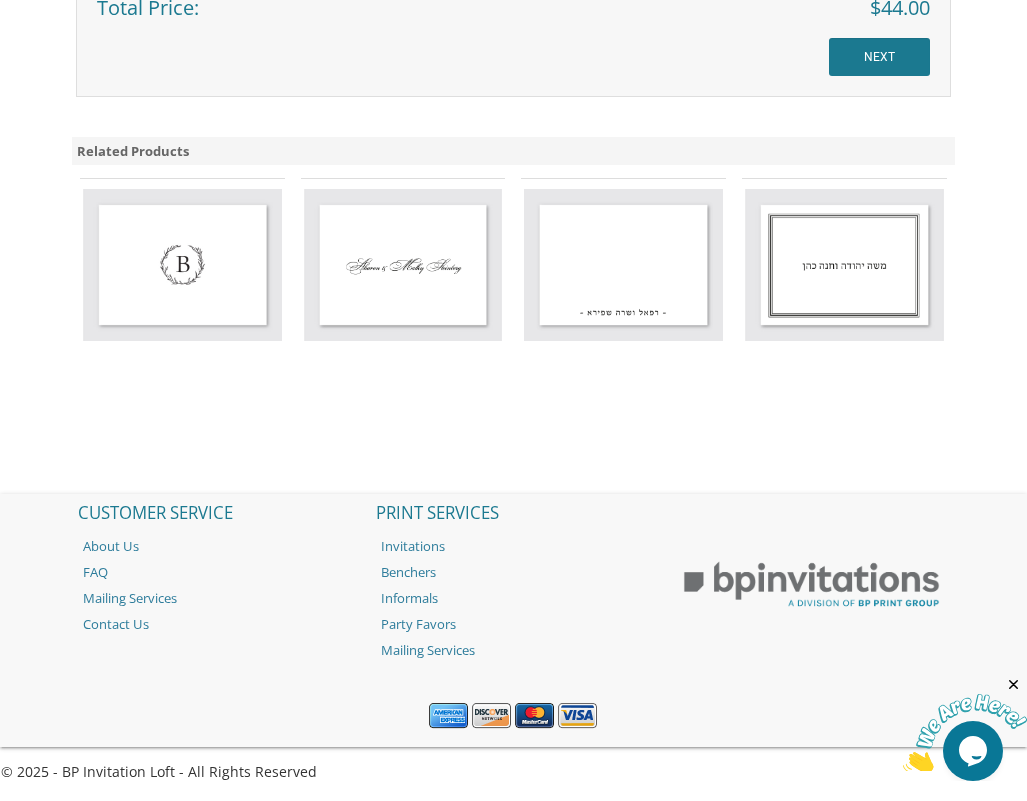 scroll, scrollTop: 2407, scrollLeft: 0, axis: vertical 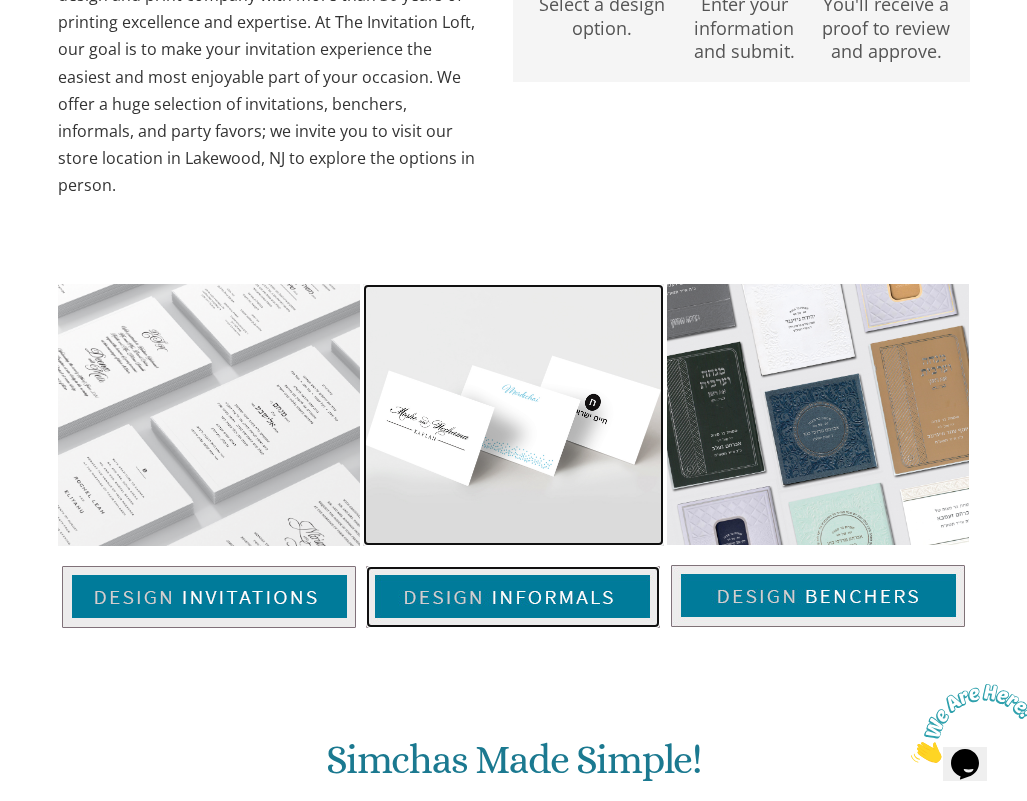 click at bounding box center [513, 597] 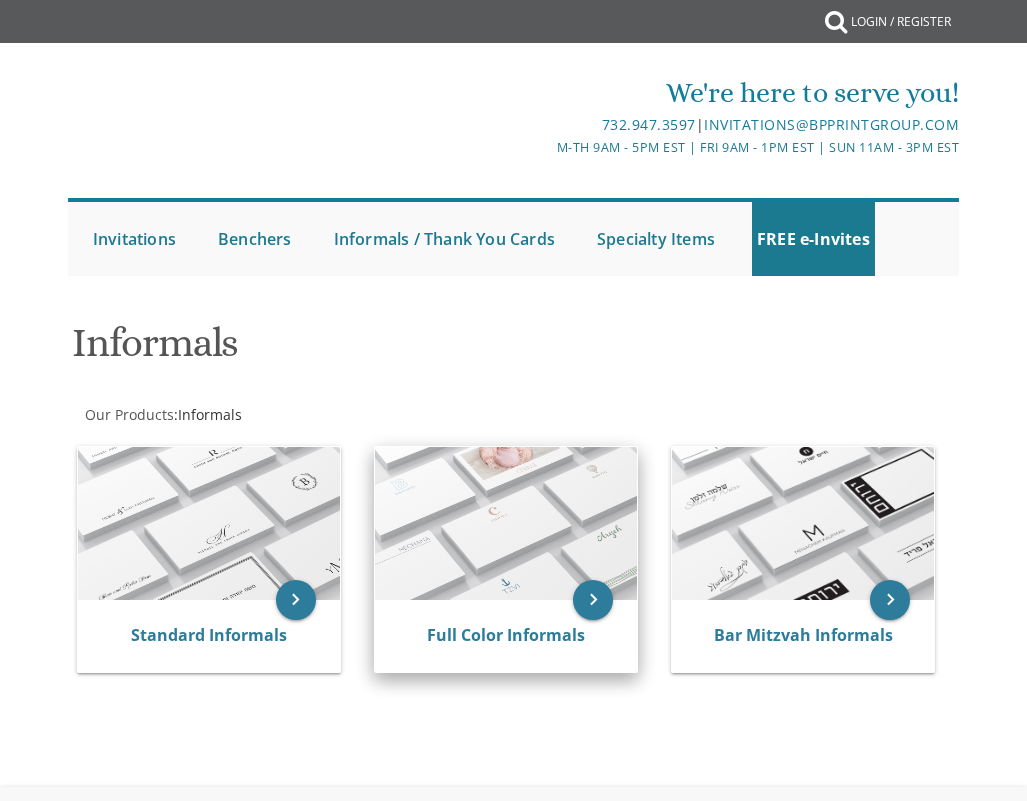 scroll, scrollTop: 0, scrollLeft: 0, axis: both 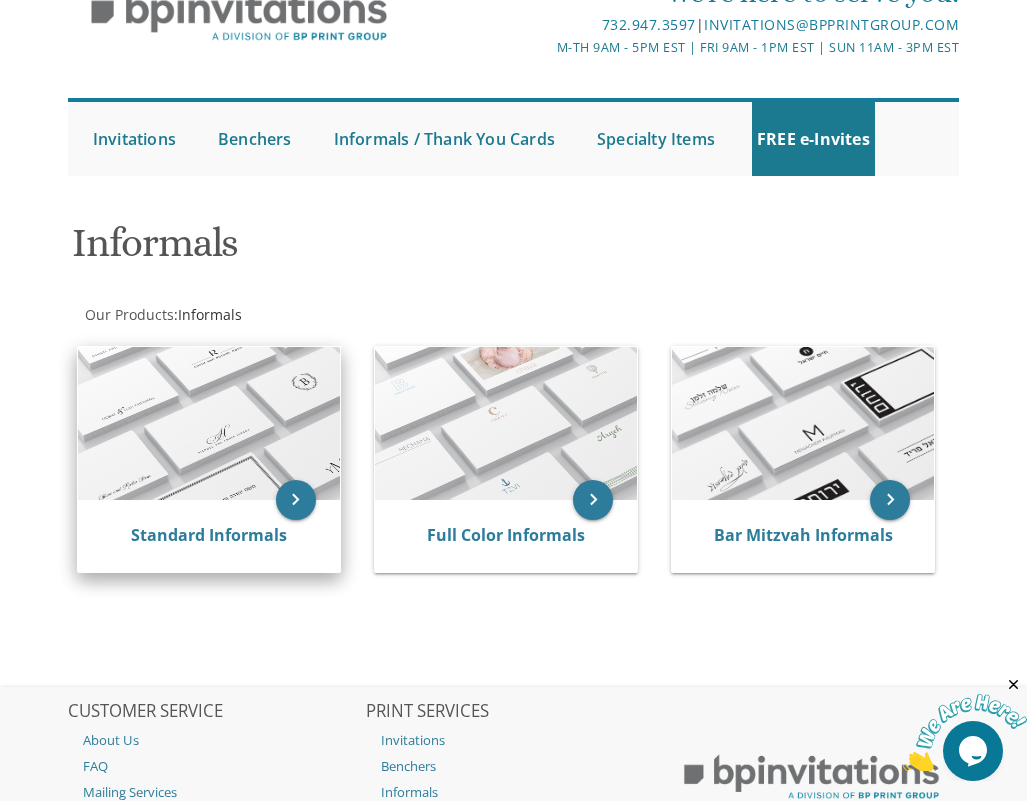 click at bounding box center (209, 423) 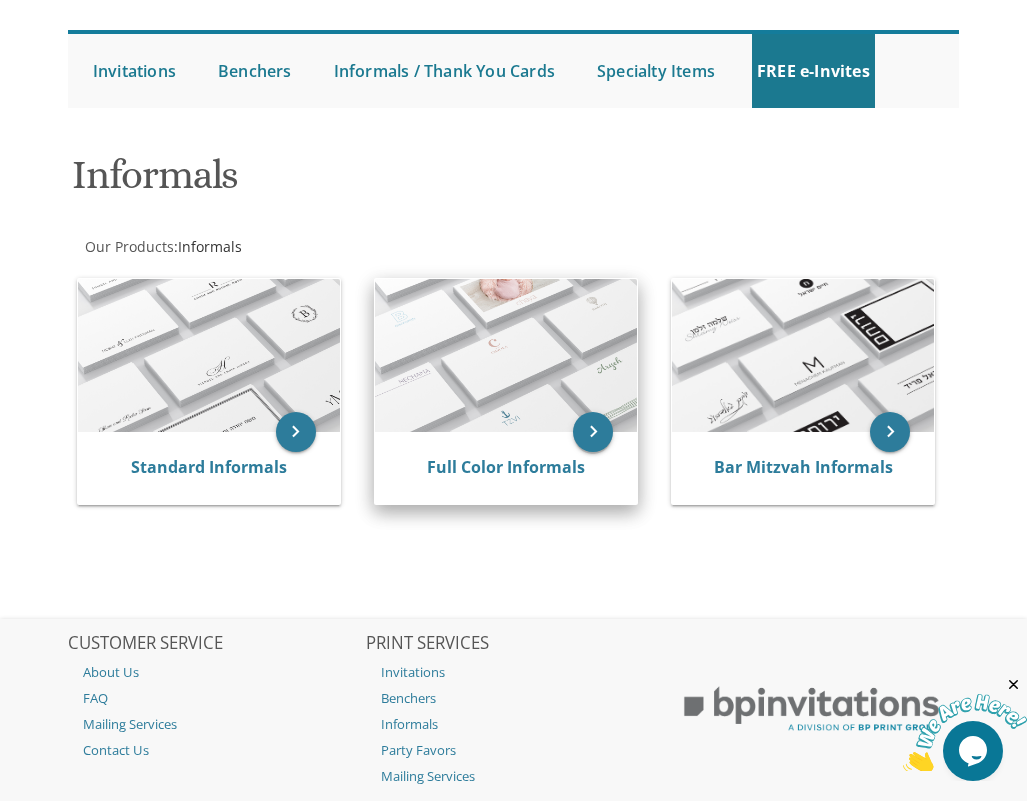 scroll, scrollTop: 200, scrollLeft: 0, axis: vertical 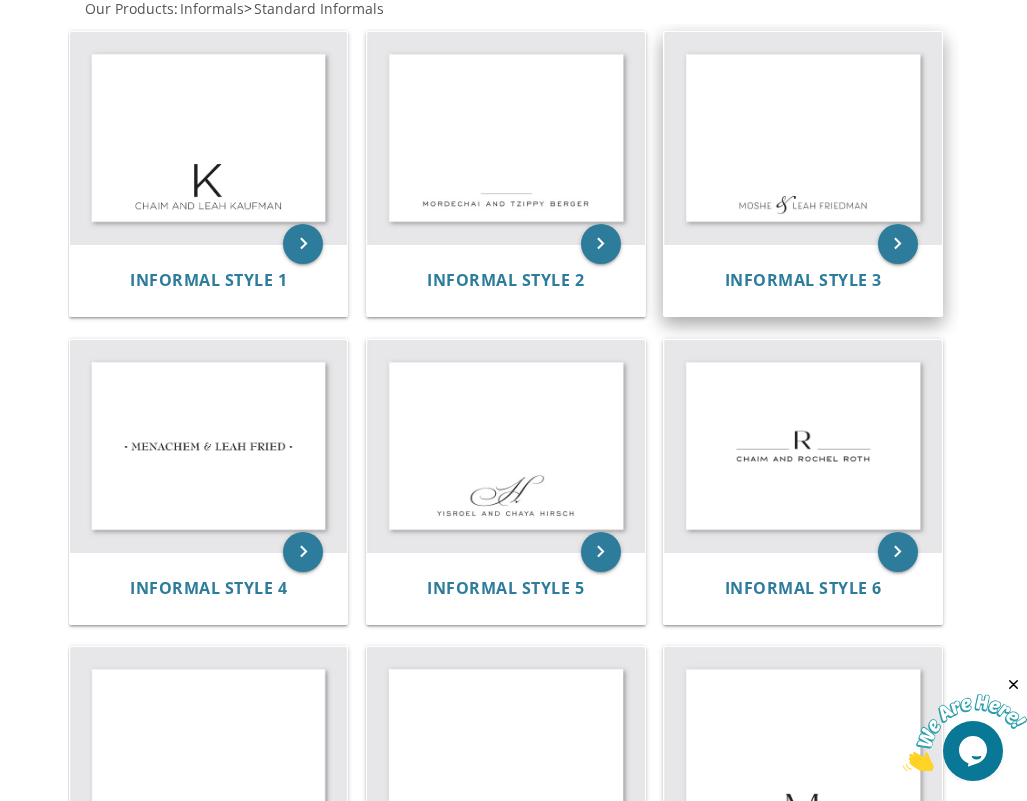 click at bounding box center (802, 138) 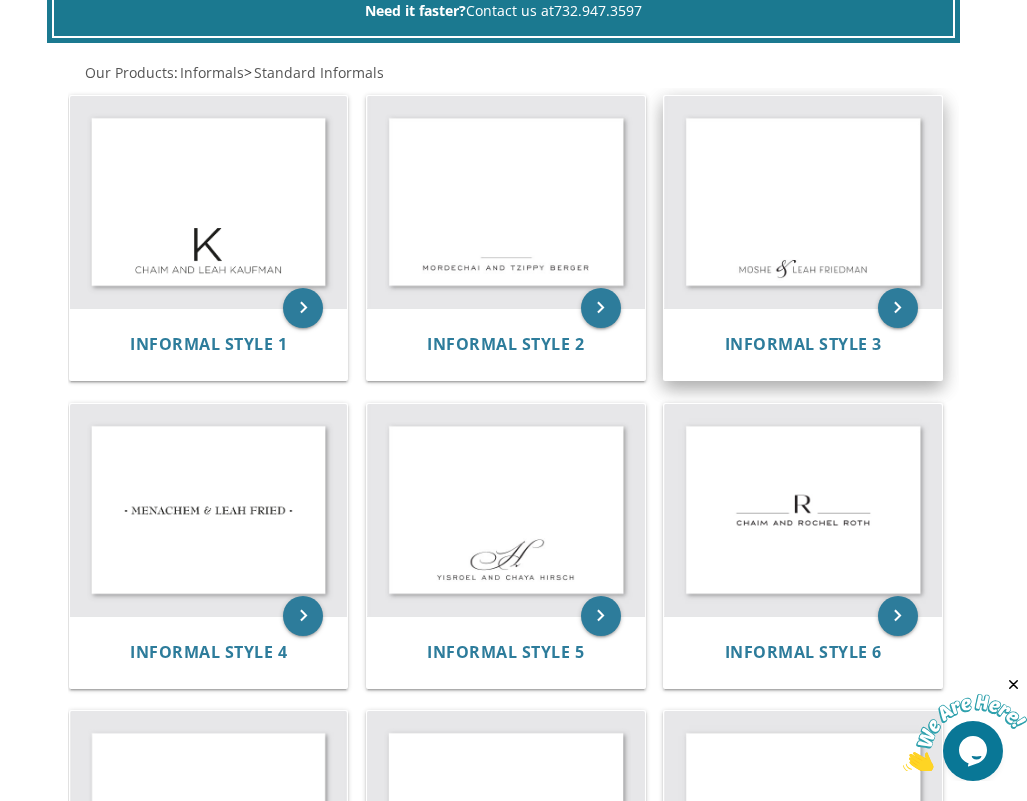 scroll, scrollTop: 400, scrollLeft: 0, axis: vertical 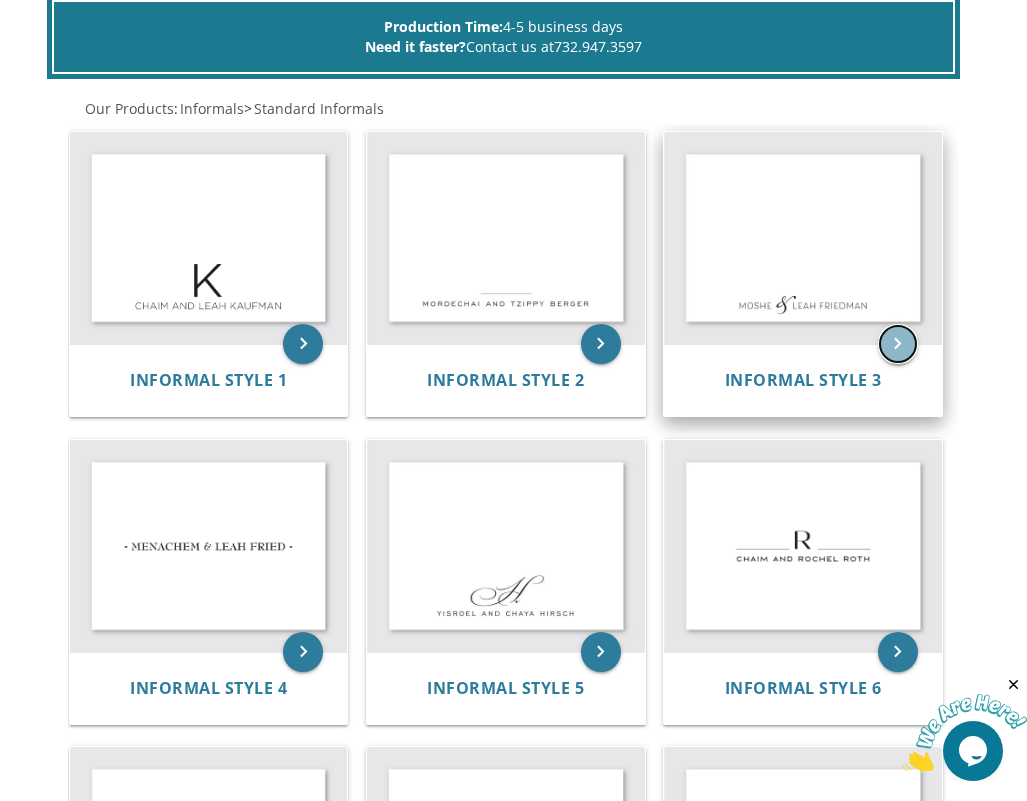 click on "keyboard_arrow_right" at bounding box center (898, 344) 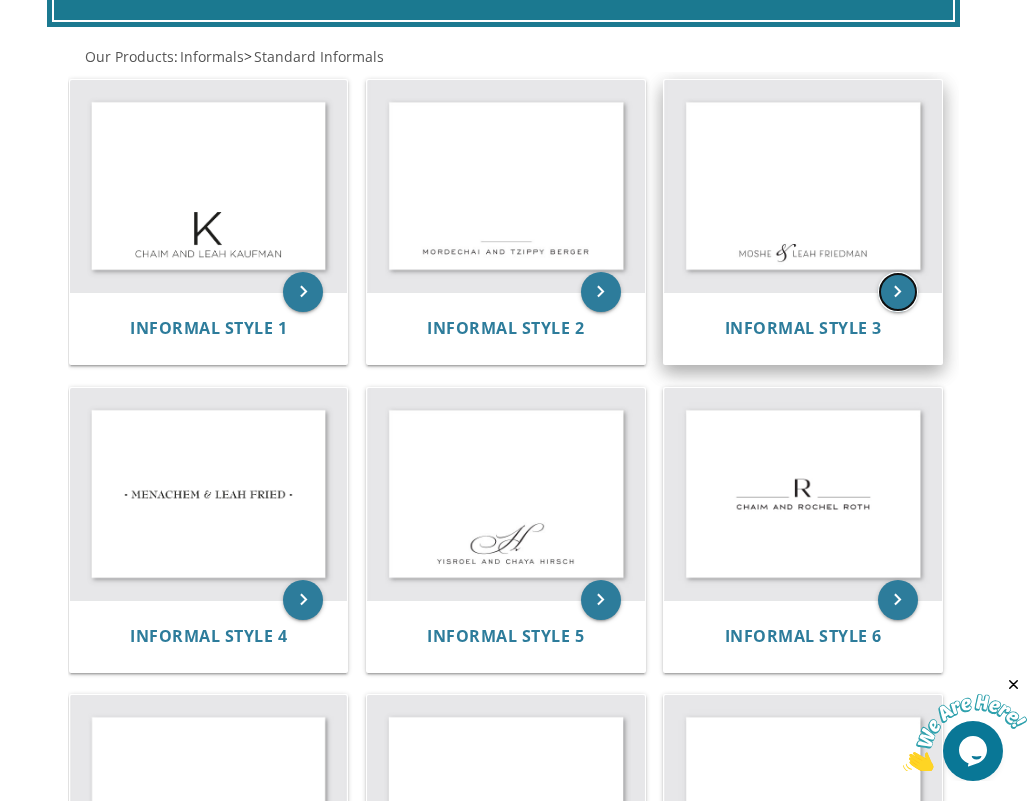 scroll, scrollTop: 500, scrollLeft: 0, axis: vertical 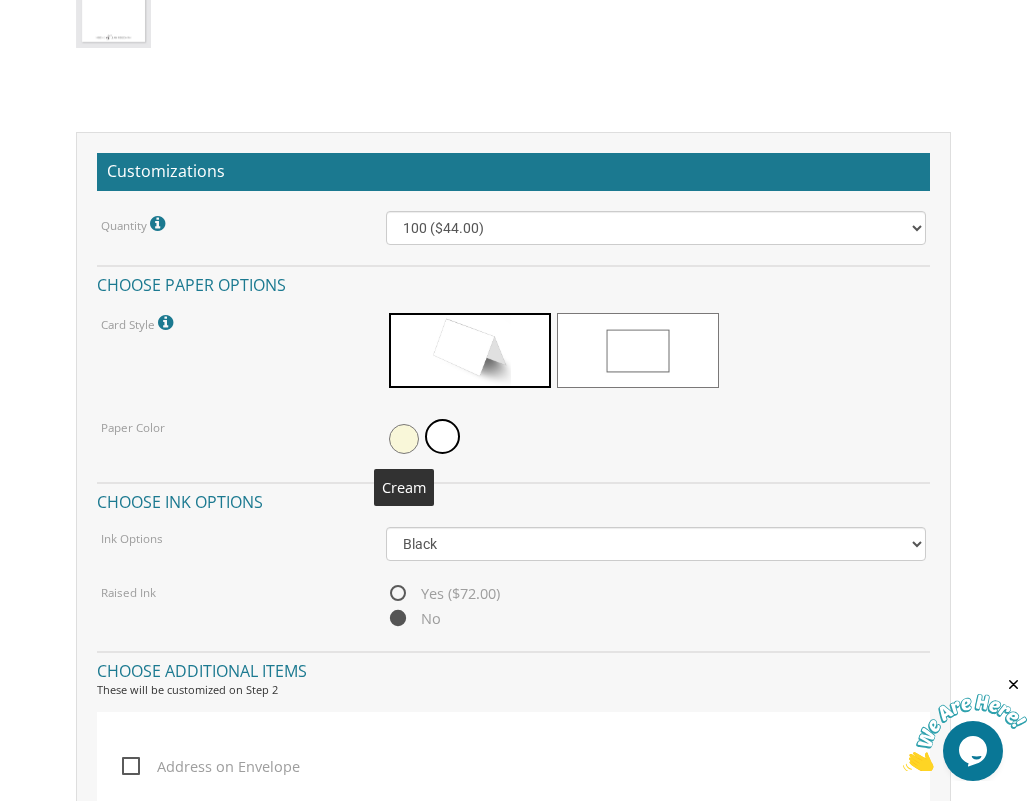 click at bounding box center (404, 439) 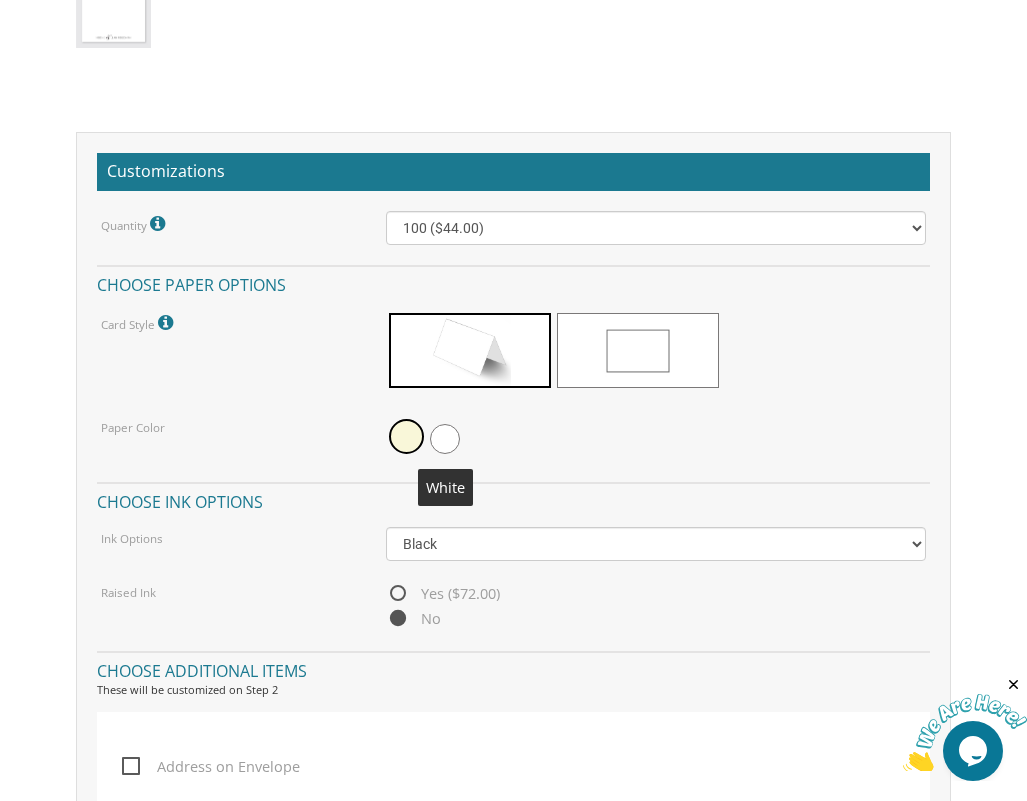 click at bounding box center (445, 439) 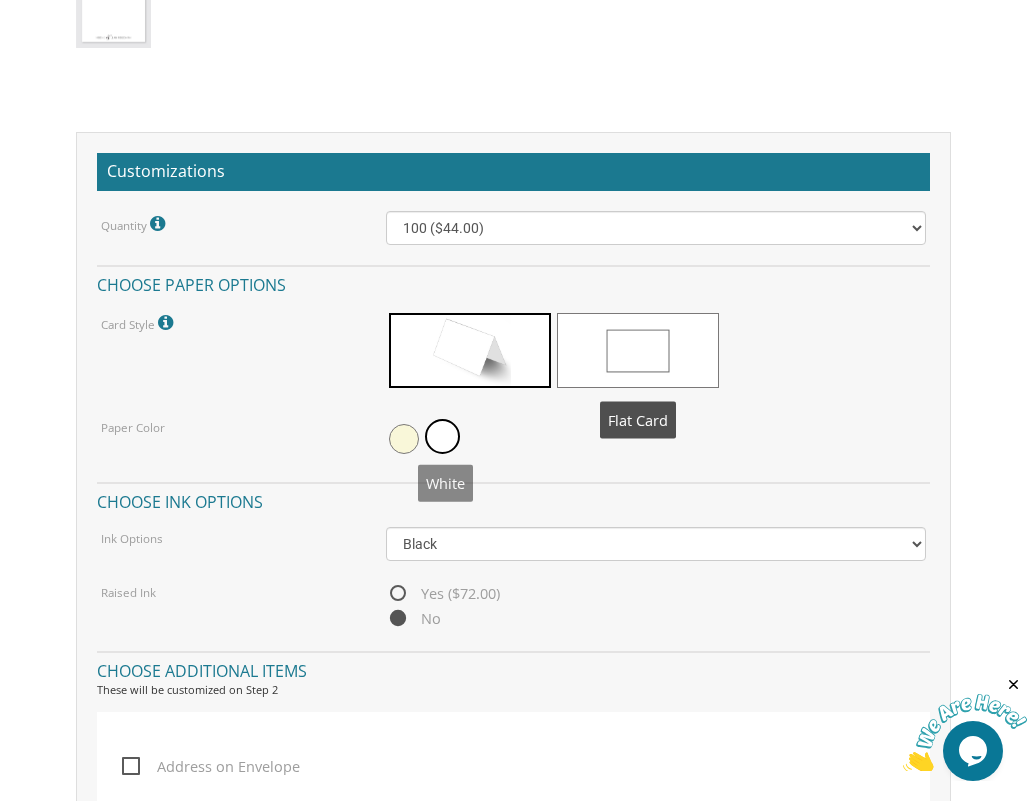 click at bounding box center (638, 350) 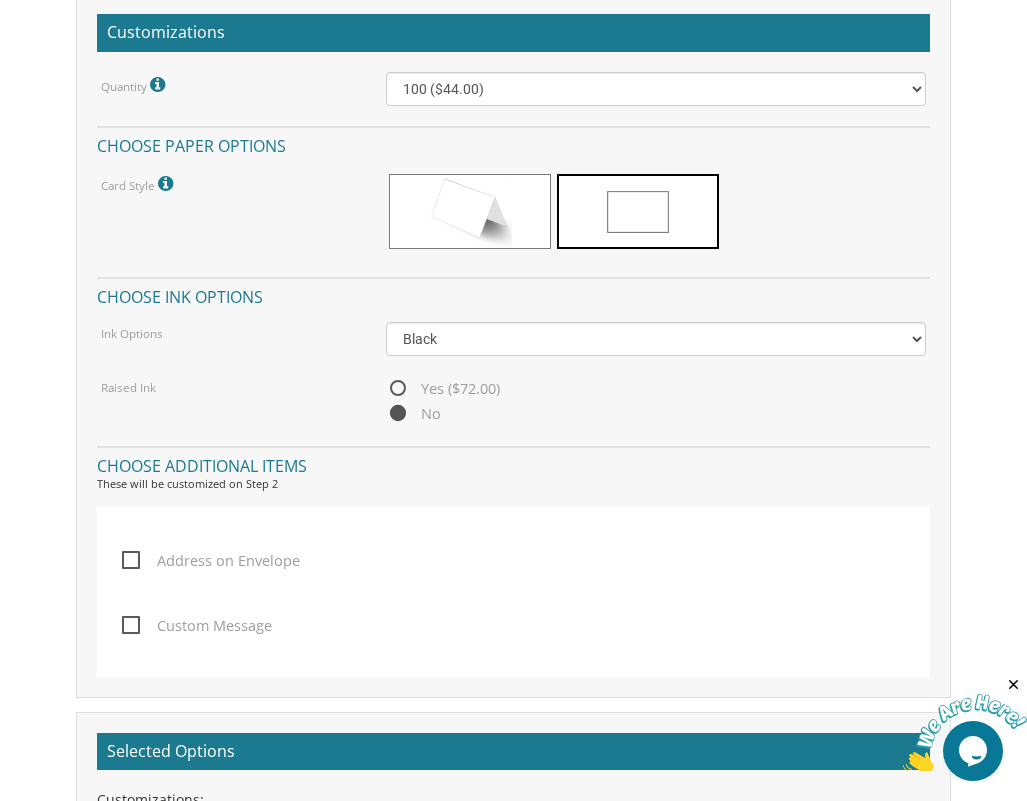 scroll, scrollTop: 1600, scrollLeft: 0, axis: vertical 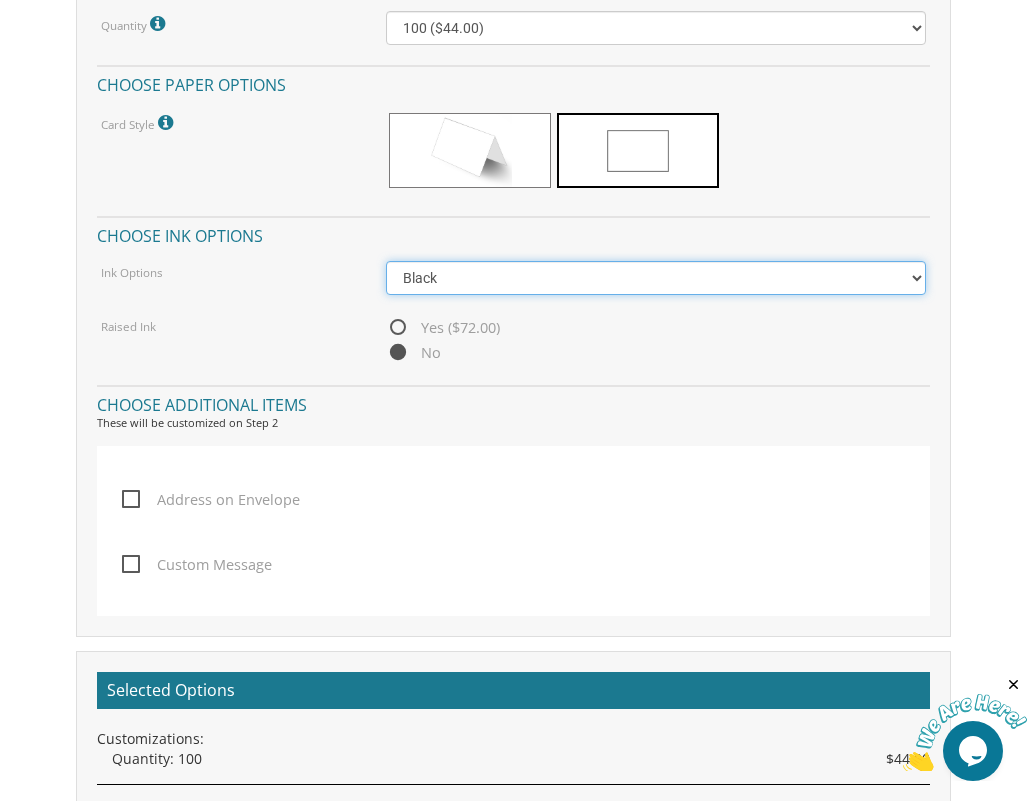click on "Black Colored Ink ($32.00)" at bounding box center [656, 278] 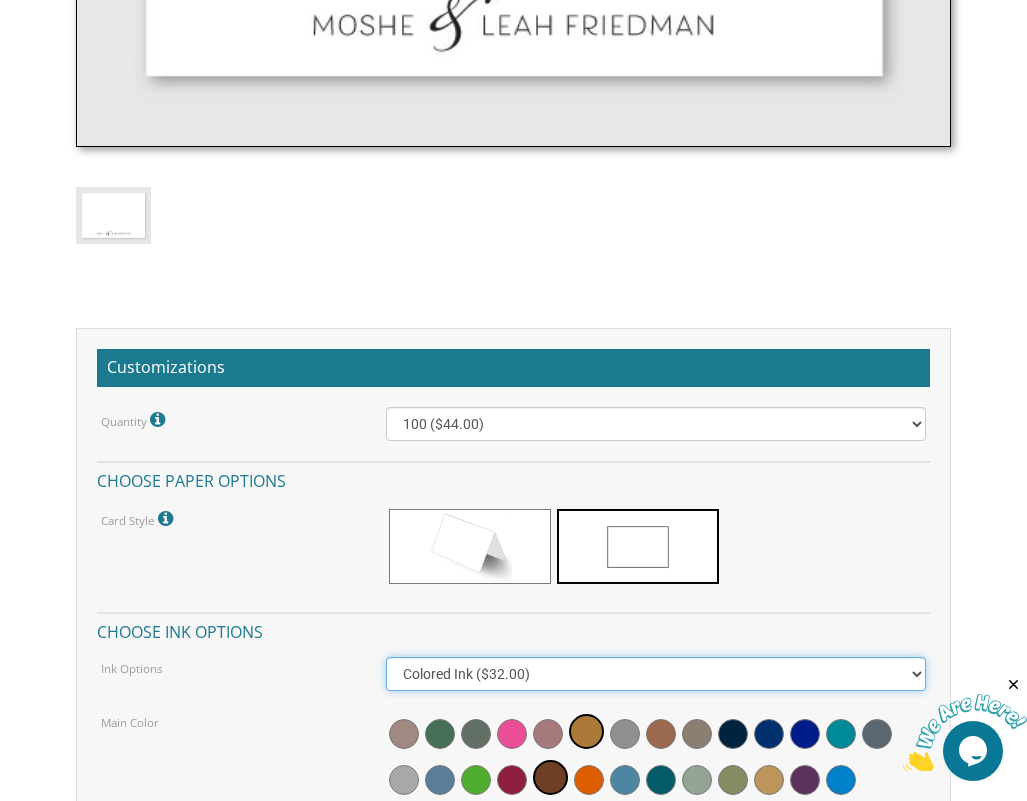 scroll, scrollTop: 1600, scrollLeft: 0, axis: vertical 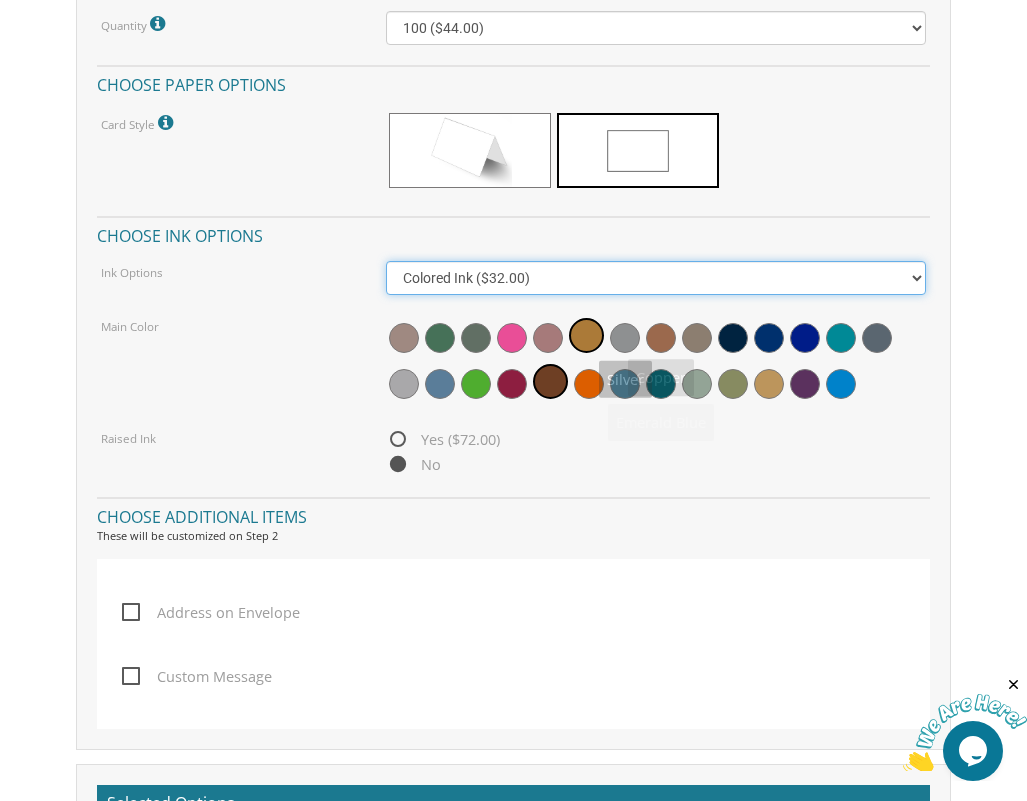 click on "Black Colored Ink ($32.00)" at bounding box center (656, 278) 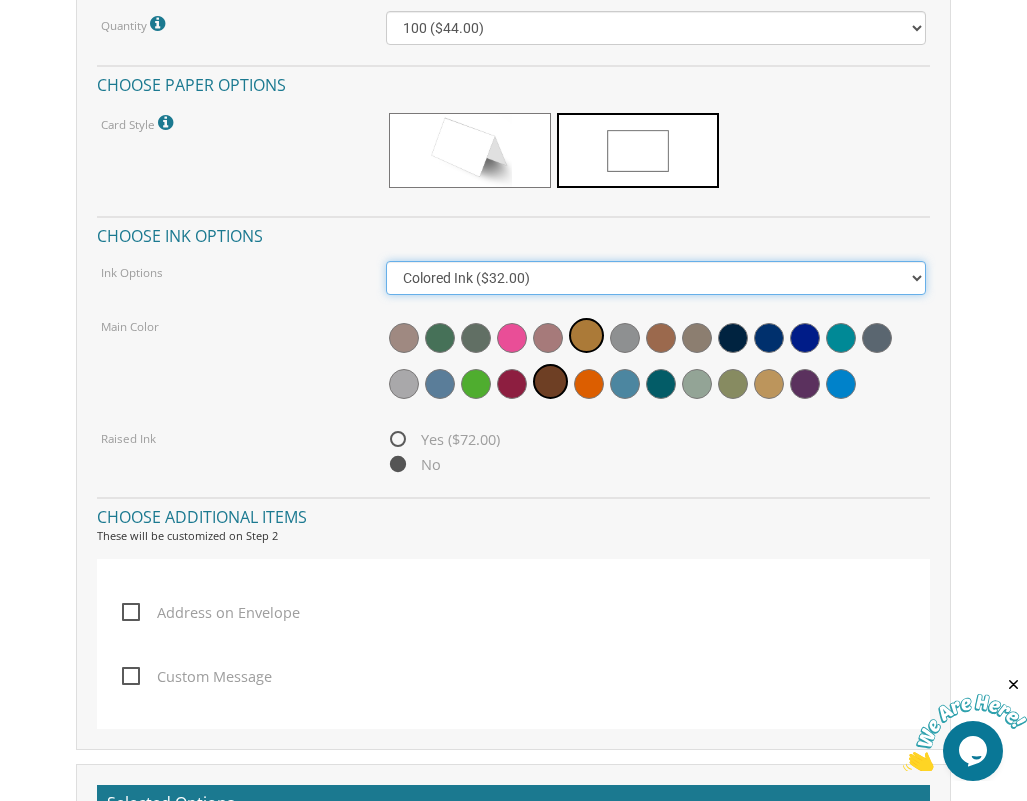 select on "Black" 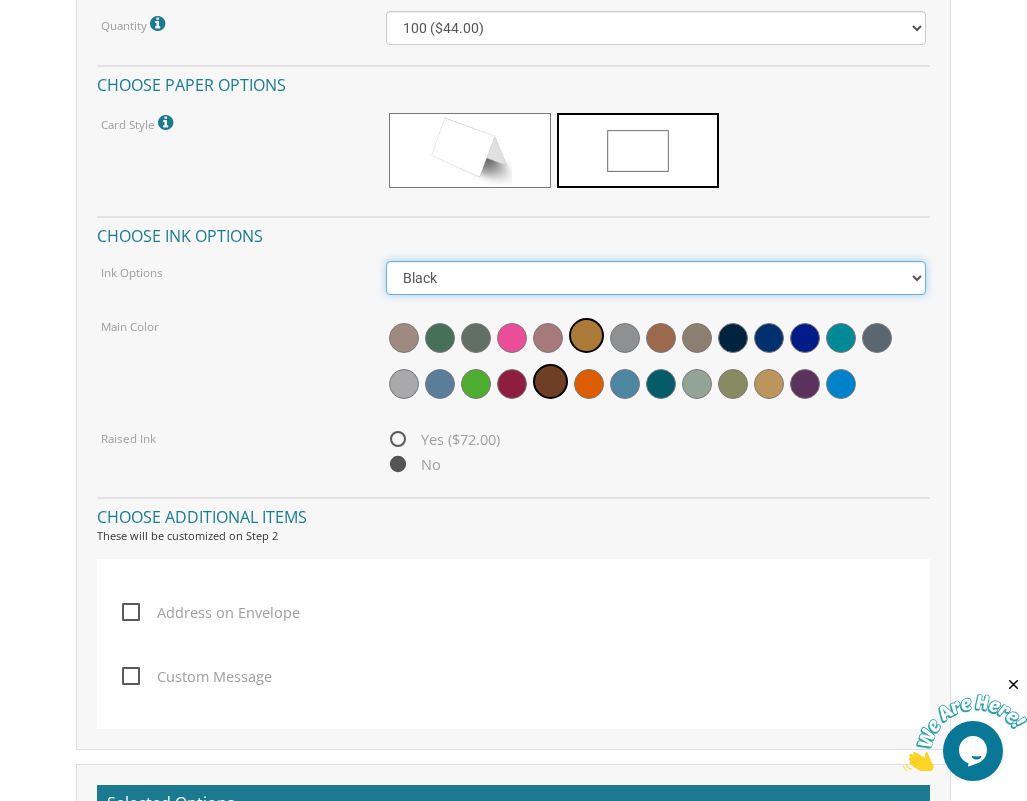 click on "Black Colored Ink ($32.00)" at bounding box center (656, 278) 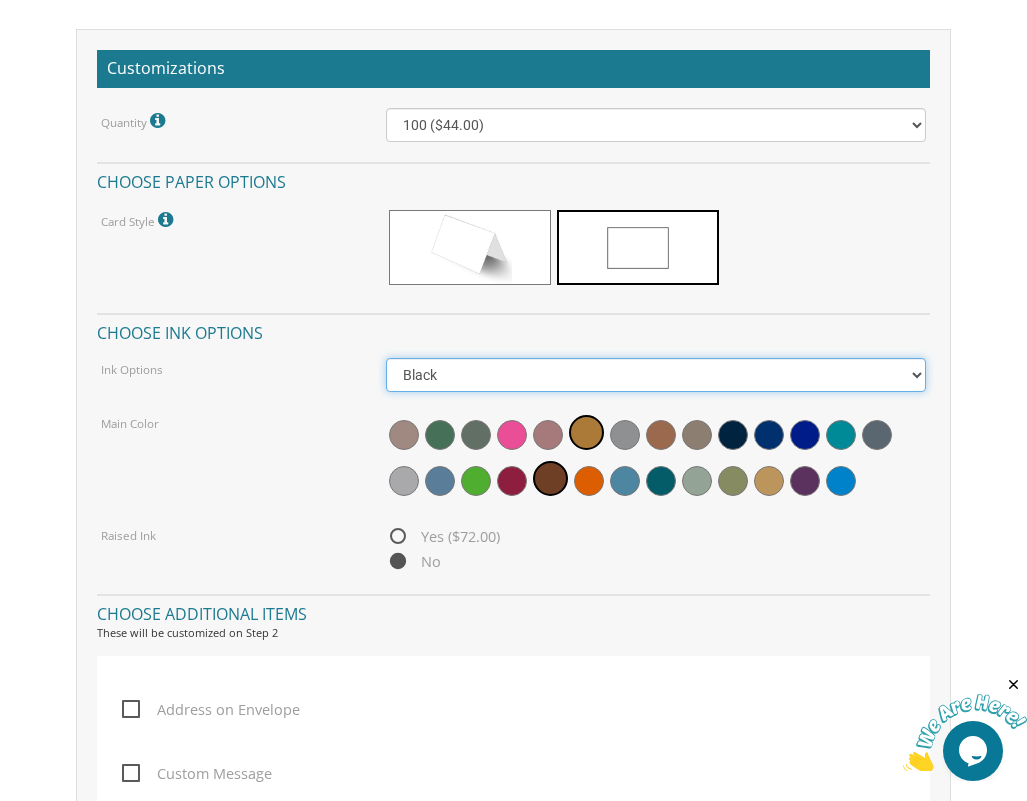 scroll, scrollTop: 1500, scrollLeft: 0, axis: vertical 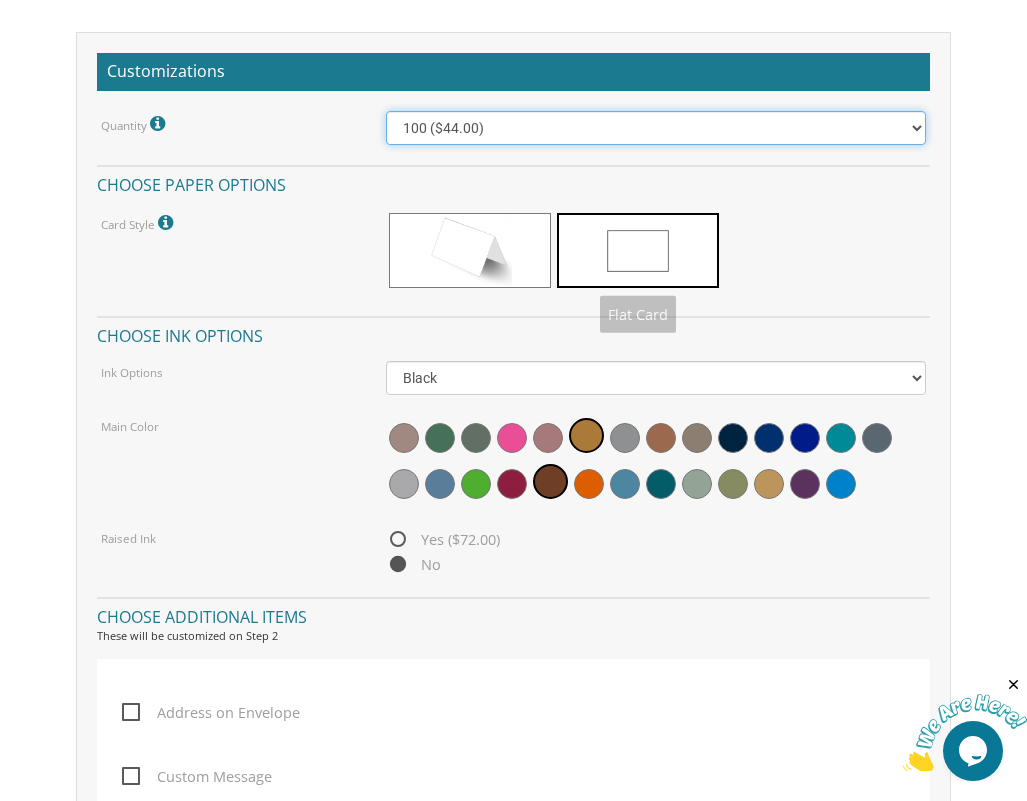 click on "100 ($44.00) 200 ($63.00) 300 ($82.00) 400 ($101.00) 500 ($120.00) 600 ($139.00) 700 ($158.00) 800 ($177.00) 900 ($196.00) 1000 ($215.00)" at bounding box center (656, 128) 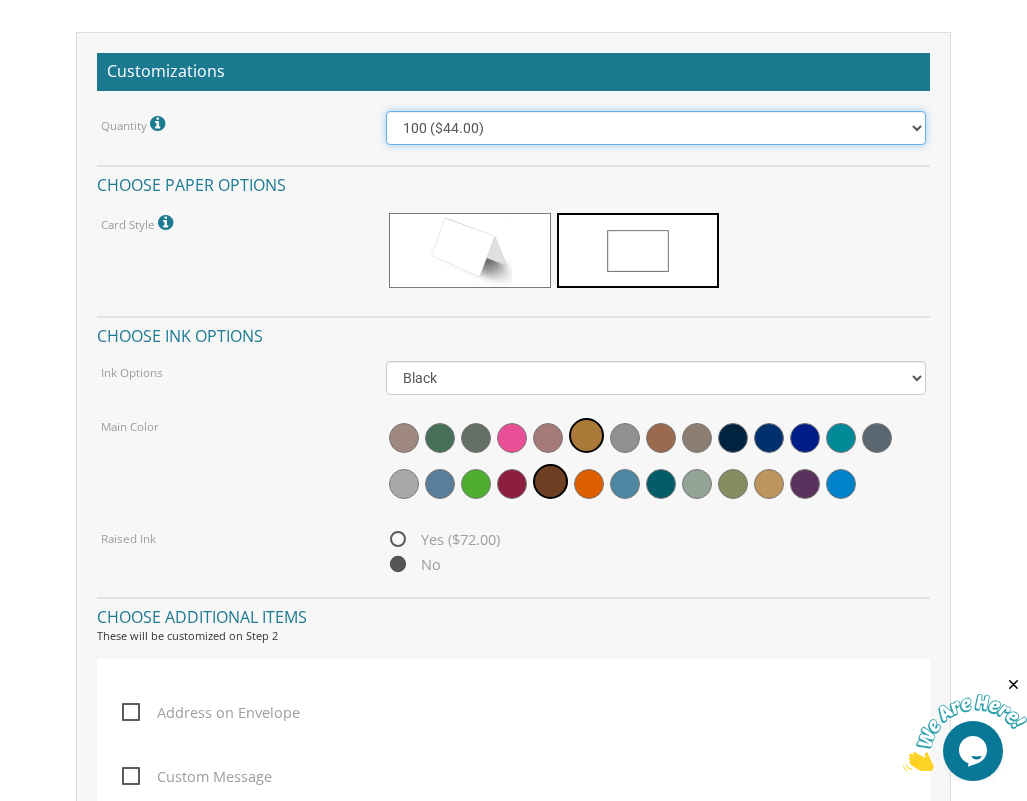 click on "100 ($44.00) 200 ($63.00) 300 ($82.00) 400 ($101.00) 500 ($120.00) 600 ($139.00) 700 ($158.00) 800 ($177.00) 900 ($196.00) 1000 ($215.00)" at bounding box center [656, 128] 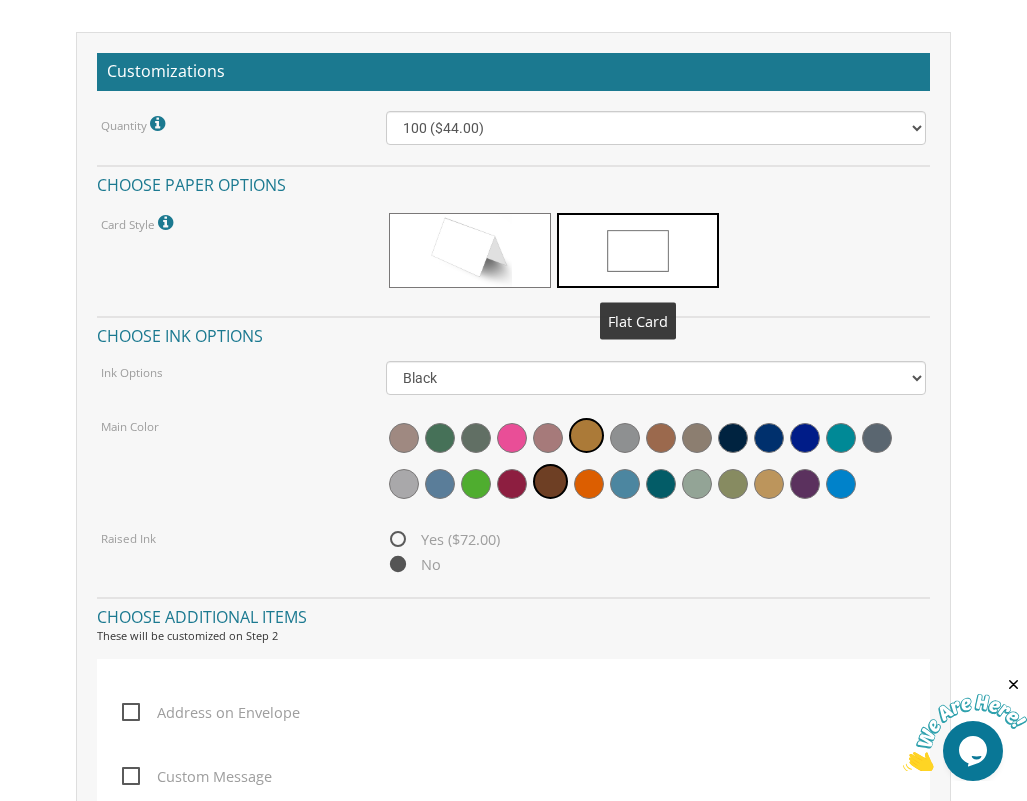 click at bounding box center (656, 253) 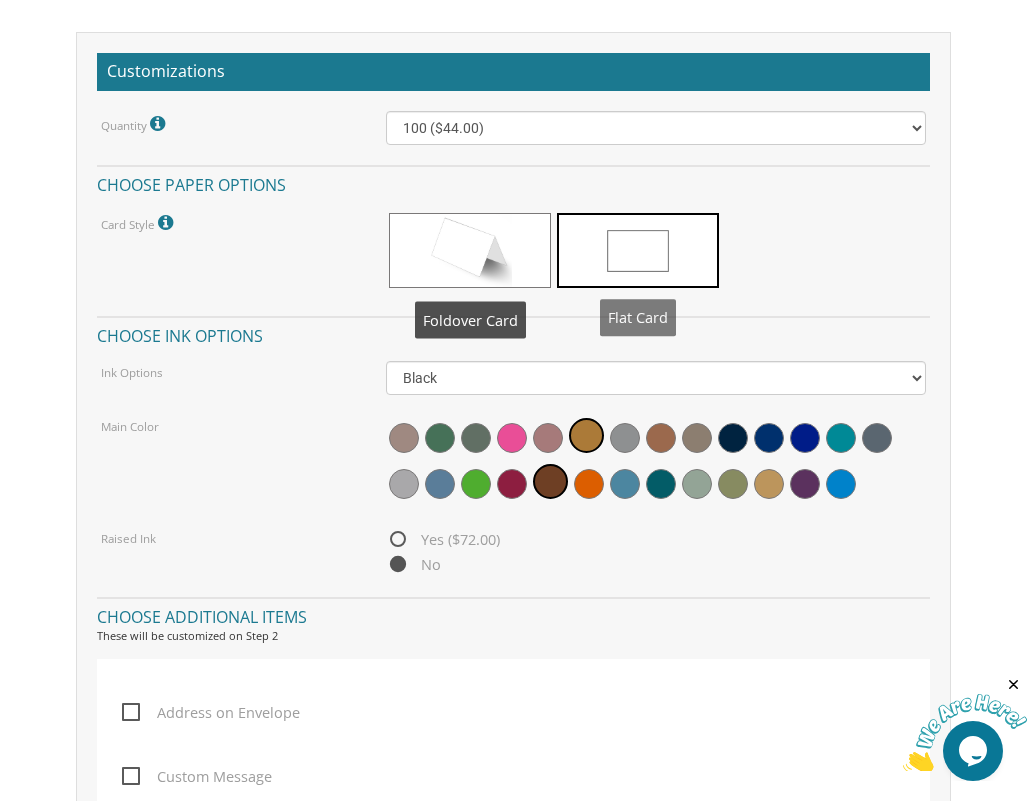 click at bounding box center [638, 250] 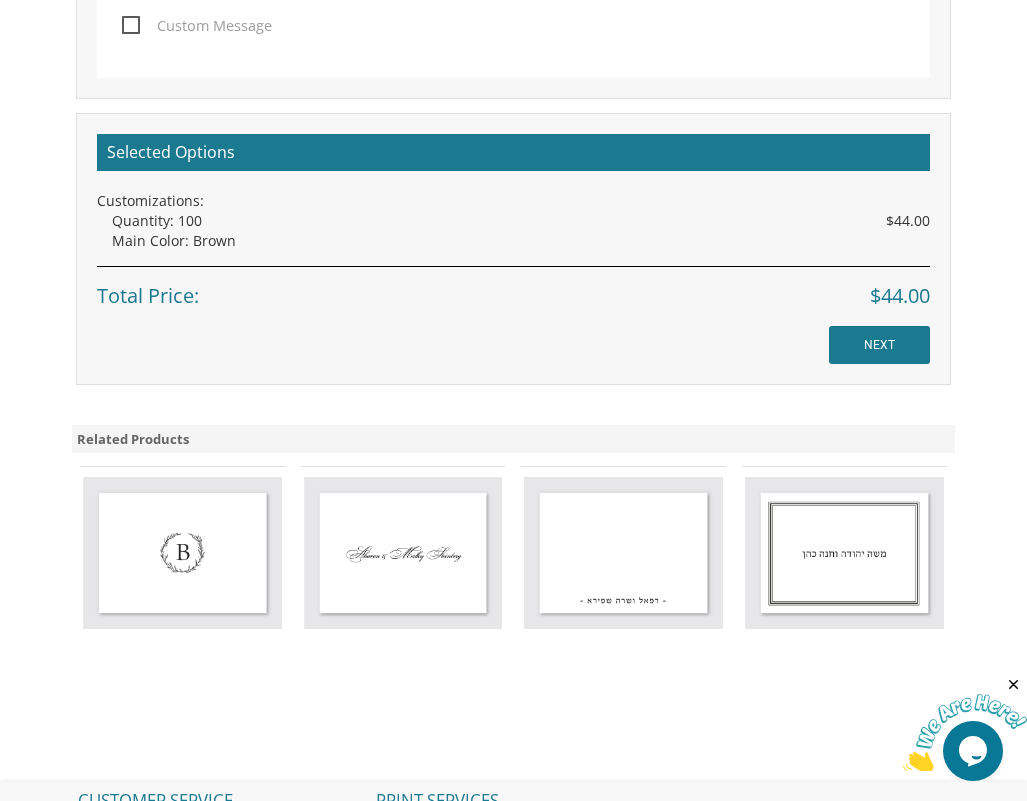 scroll, scrollTop: 2300, scrollLeft: 0, axis: vertical 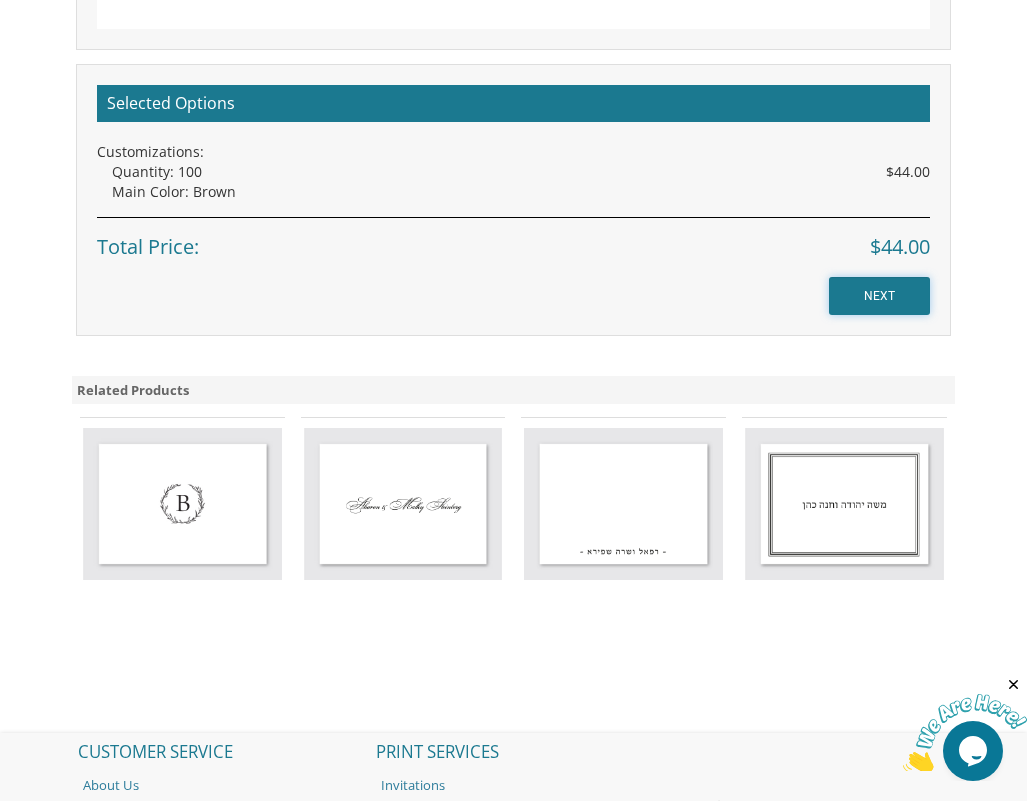 click on "NEXT" at bounding box center (879, 296) 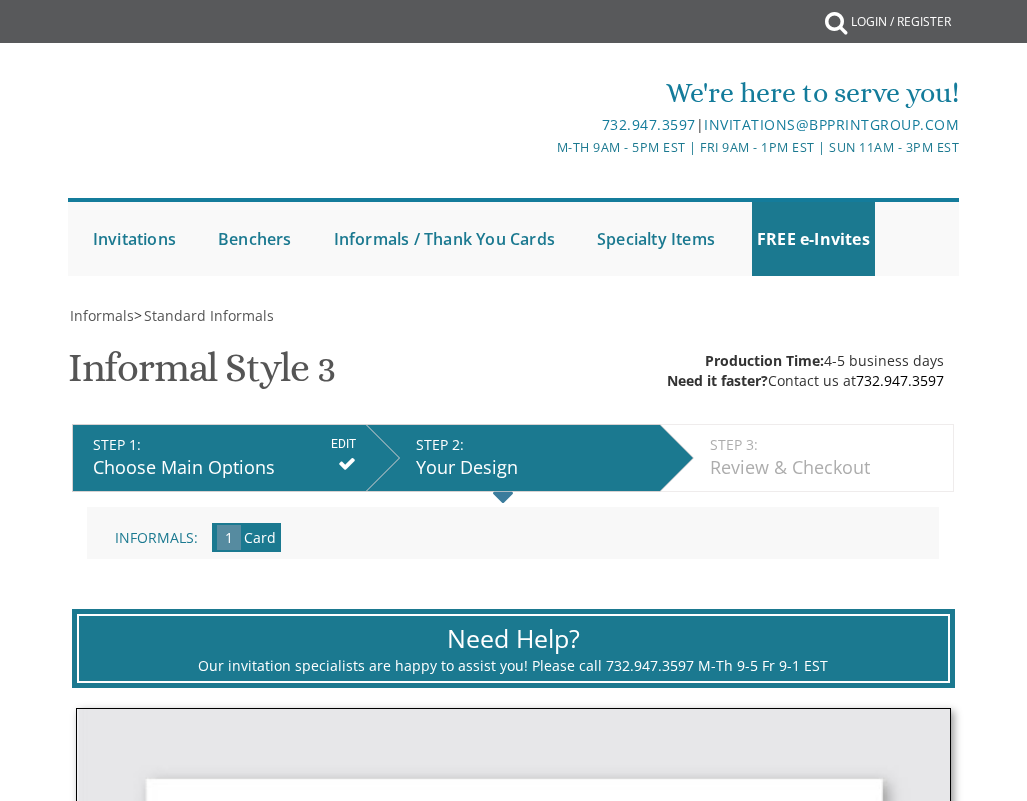 scroll, scrollTop: 0, scrollLeft: 0, axis: both 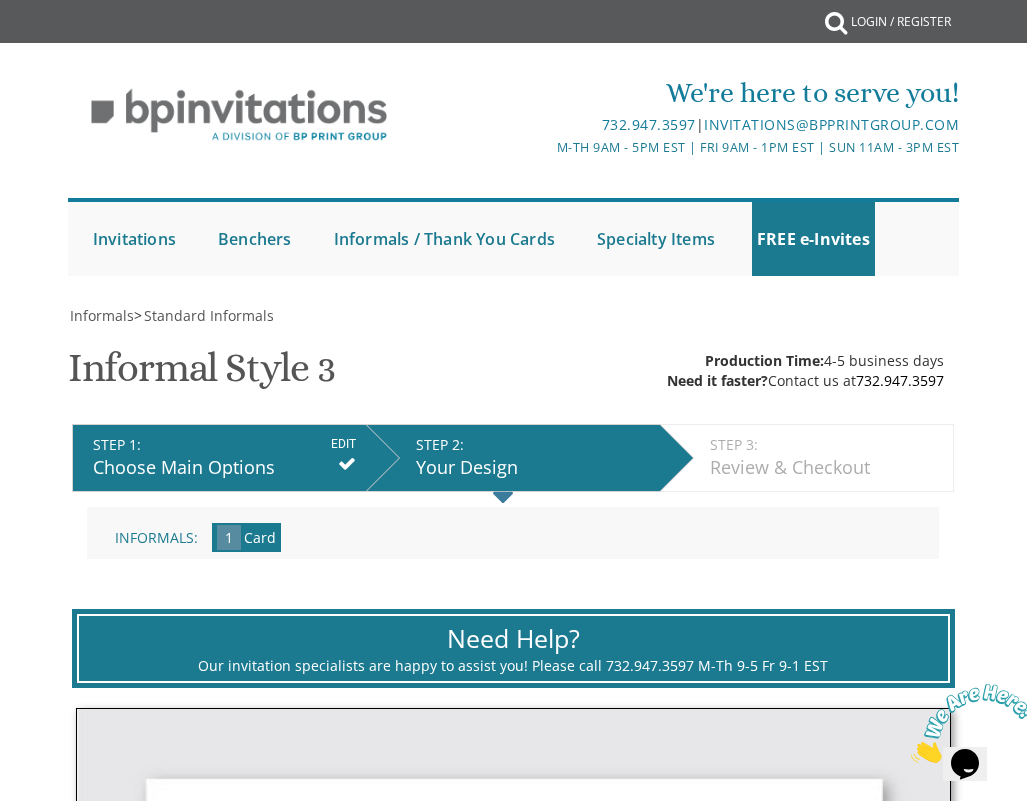 click on "1" at bounding box center [229, 537] 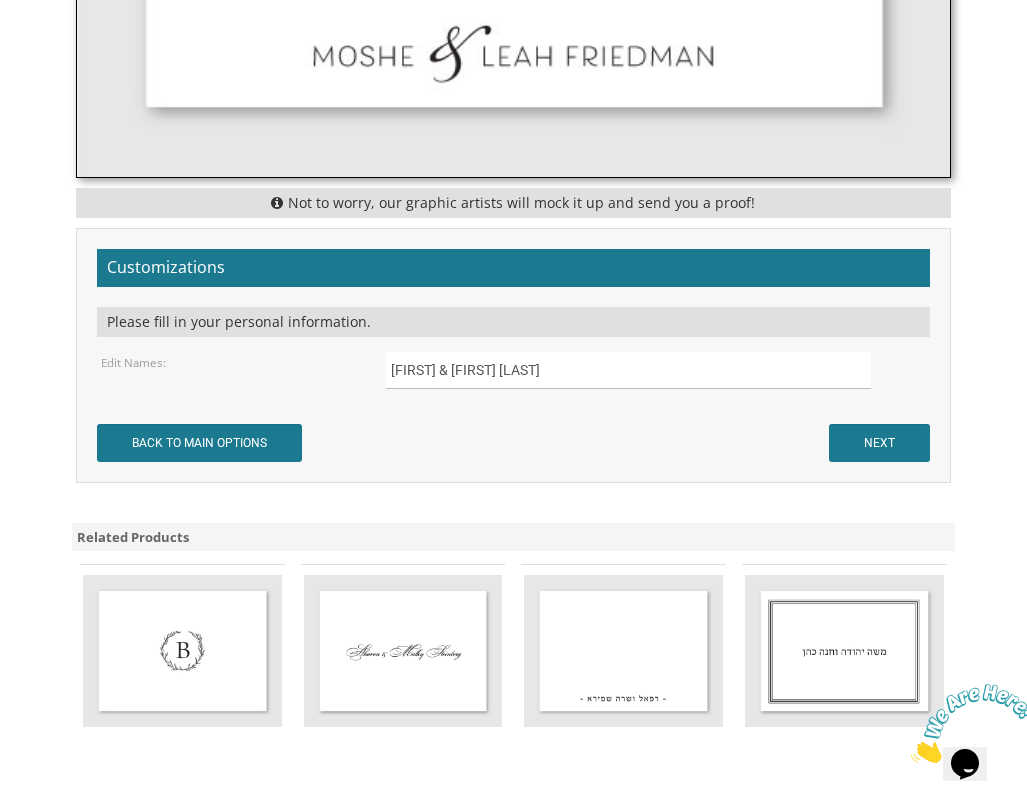 scroll, scrollTop: 1300, scrollLeft: 0, axis: vertical 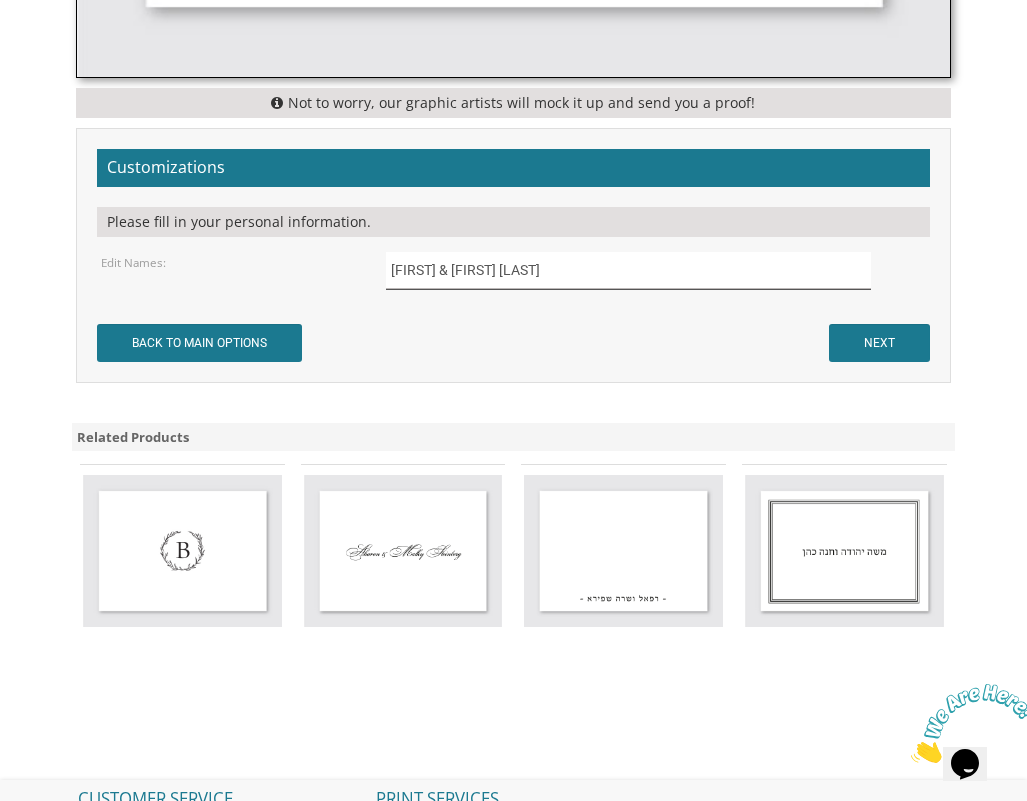 click on "[FIRST] & [FIRST] [LAST]" at bounding box center (628, 270) 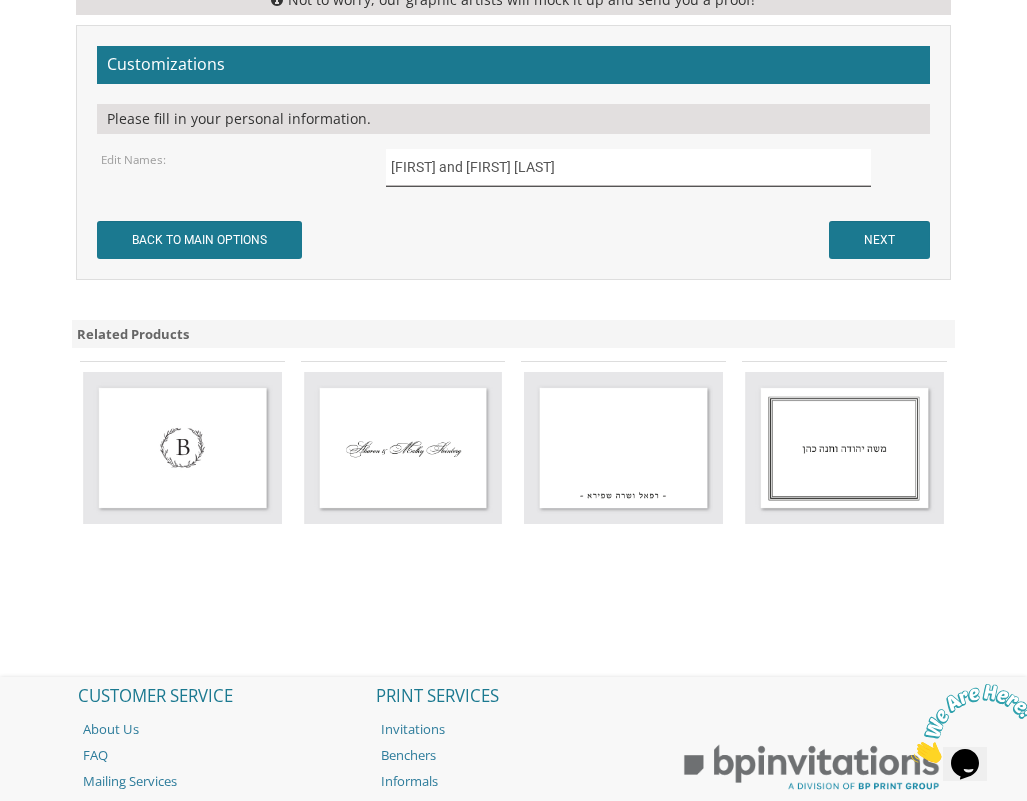 scroll, scrollTop: 1387, scrollLeft: 0, axis: vertical 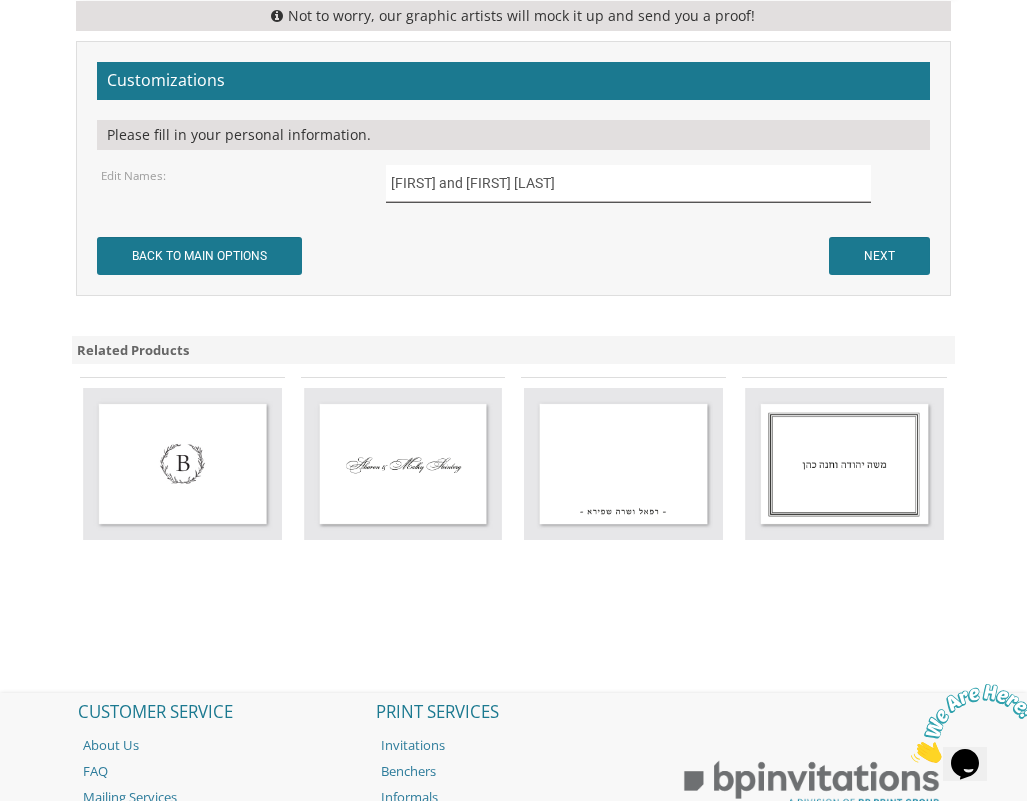 type on "[FIRST] and [FIRST] [LAST]" 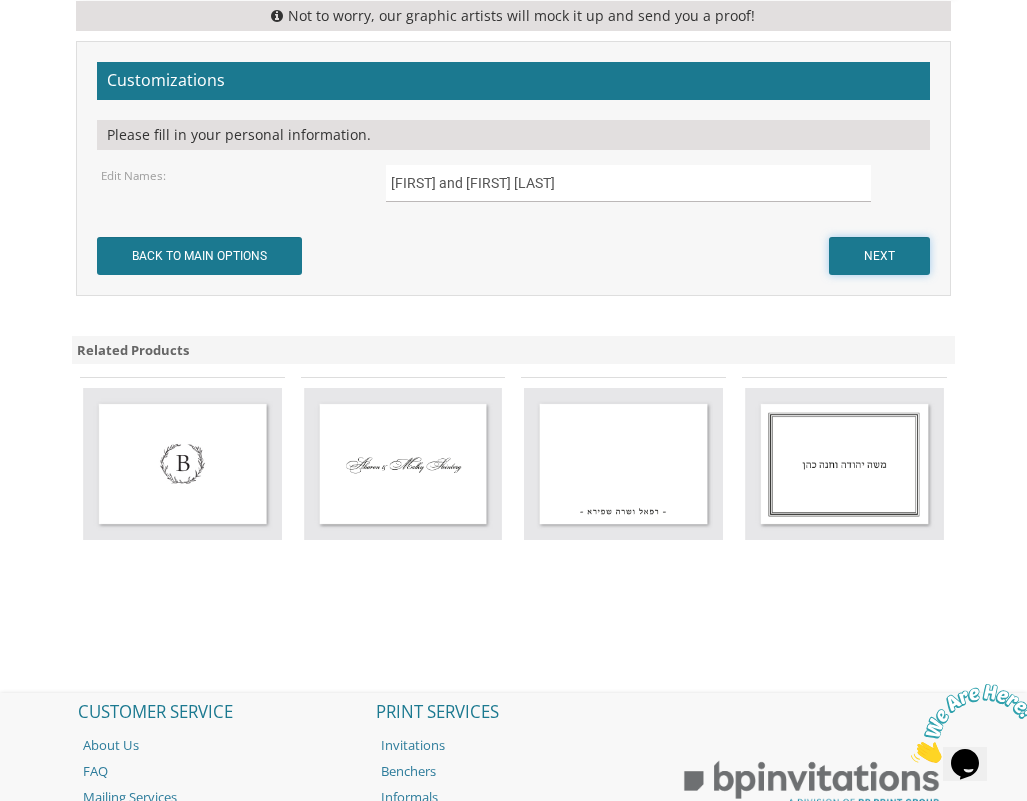 click on "NEXT" at bounding box center (879, 256) 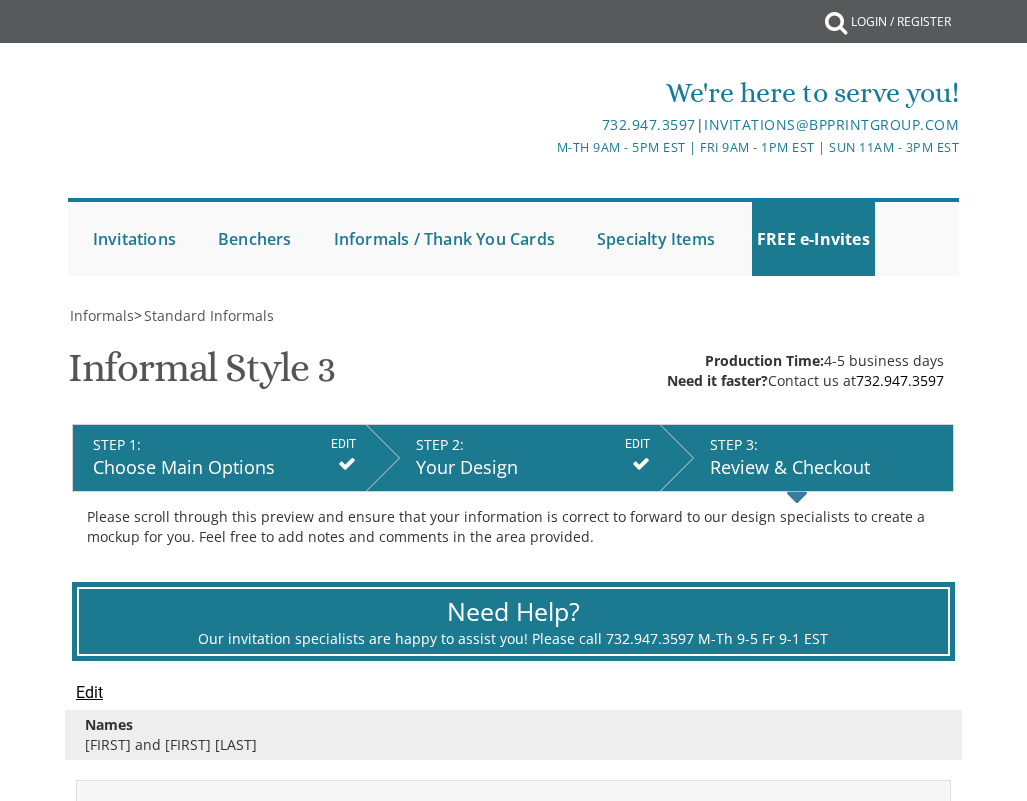 scroll, scrollTop: 0, scrollLeft: 0, axis: both 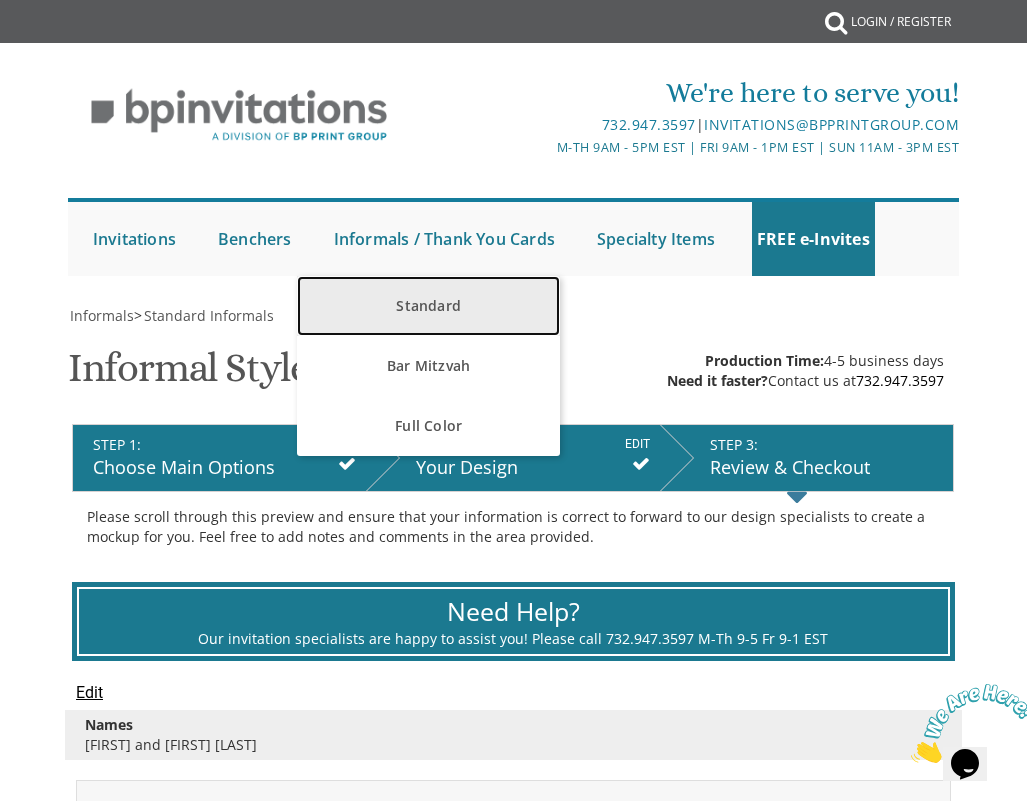 click on "Standard" at bounding box center [428, 306] 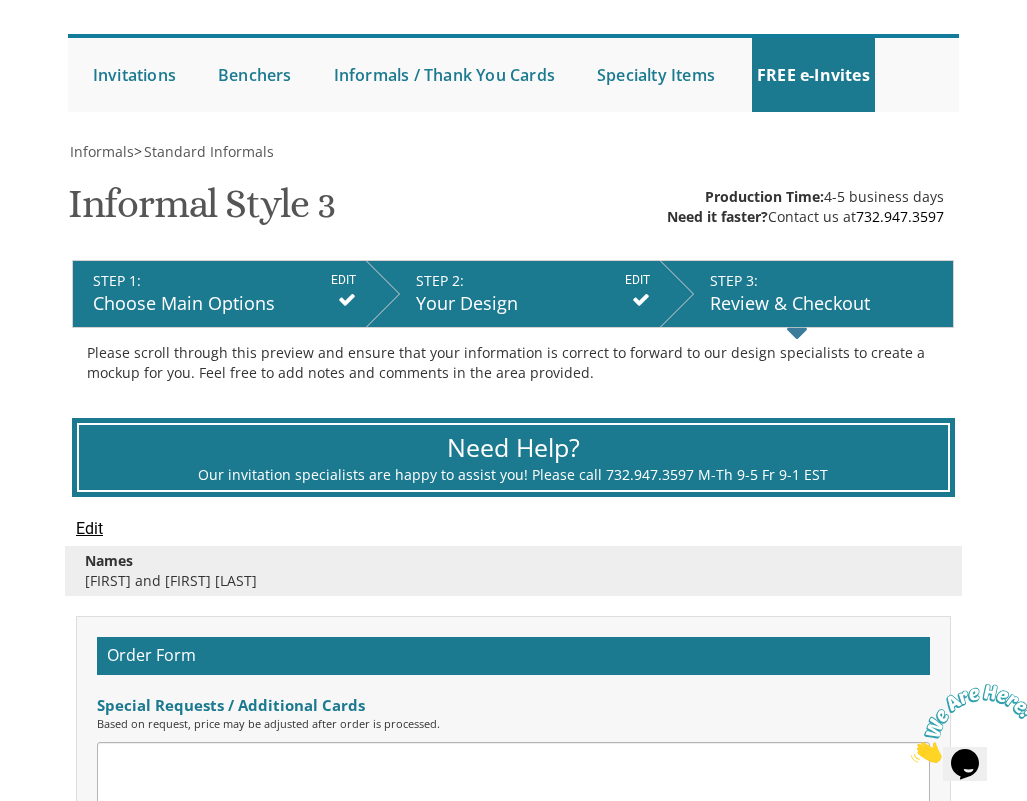 scroll, scrollTop: 200, scrollLeft: 0, axis: vertical 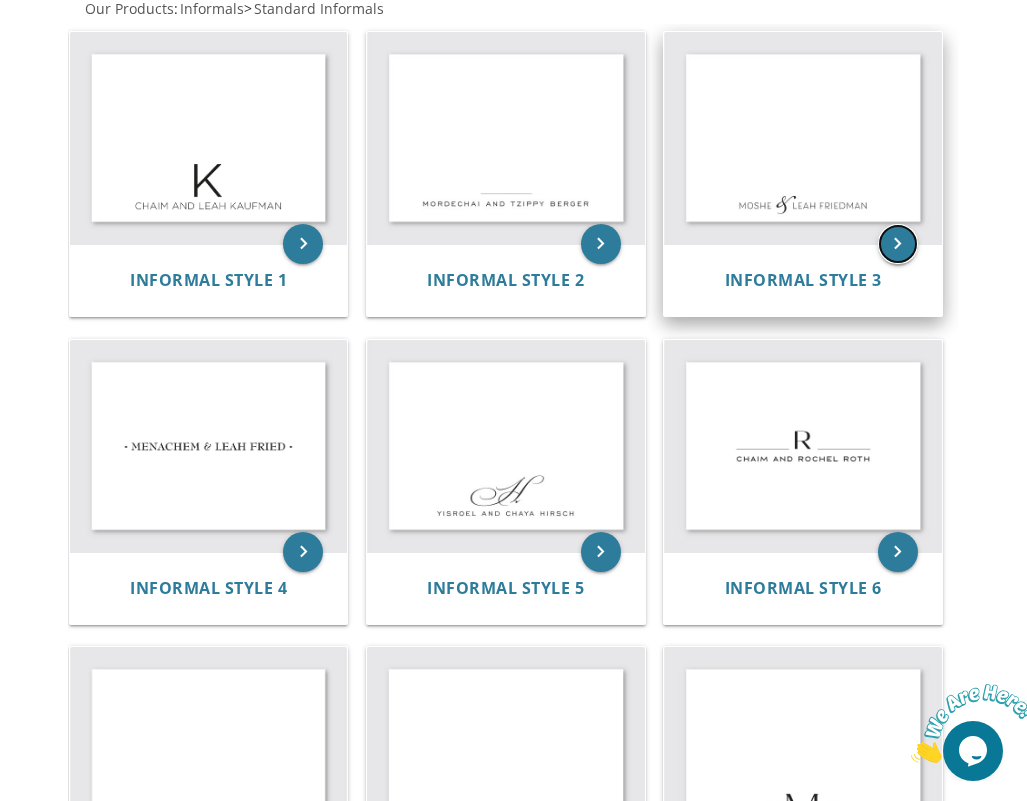click on "keyboard_arrow_right" at bounding box center [898, 244] 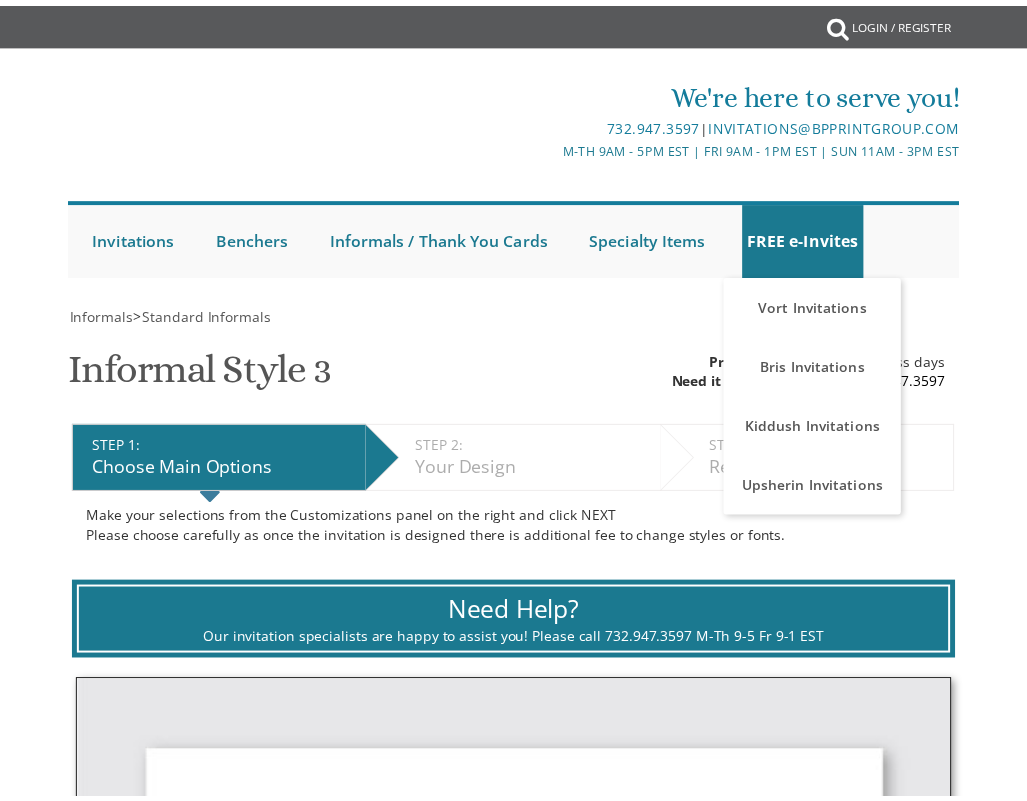 scroll, scrollTop: 0, scrollLeft: 0, axis: both 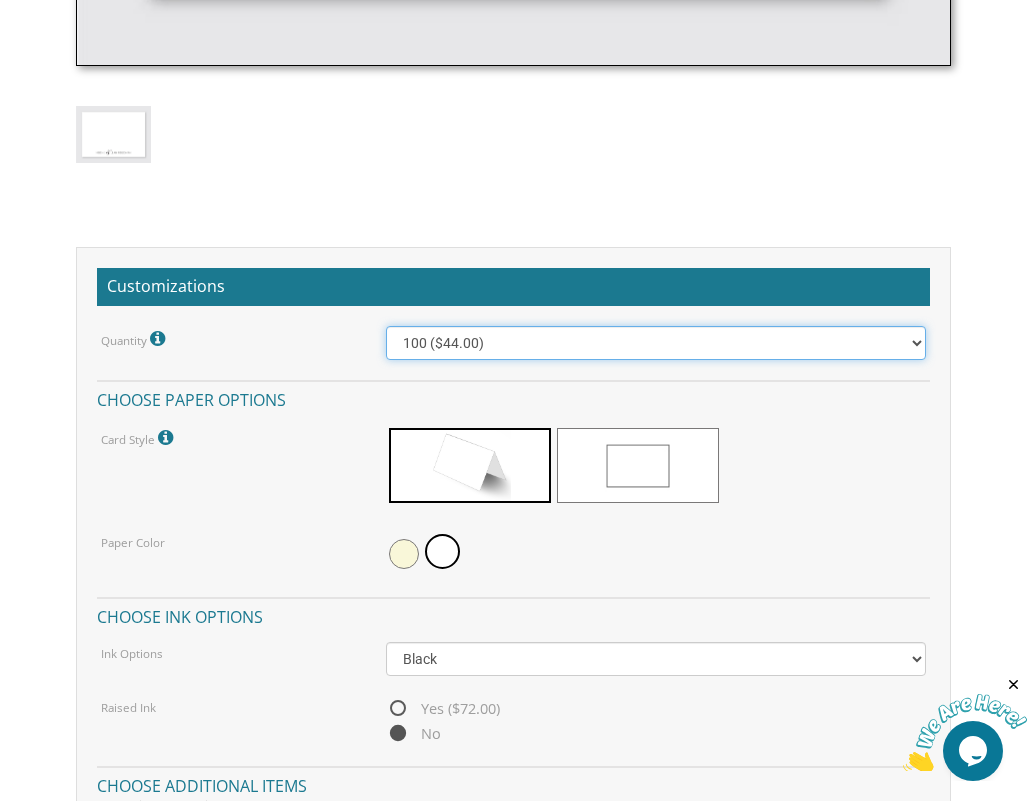 click on "100 ($44.00) 200 ($63.00) 300 ($82.00) 400 ($101.00) 500 ($120.00) 600 ($139.00) 700 ($158.00) 800 ($177.00) 900 ($196.00) 1000 ($215.00)" at bounding box center (656, 343) 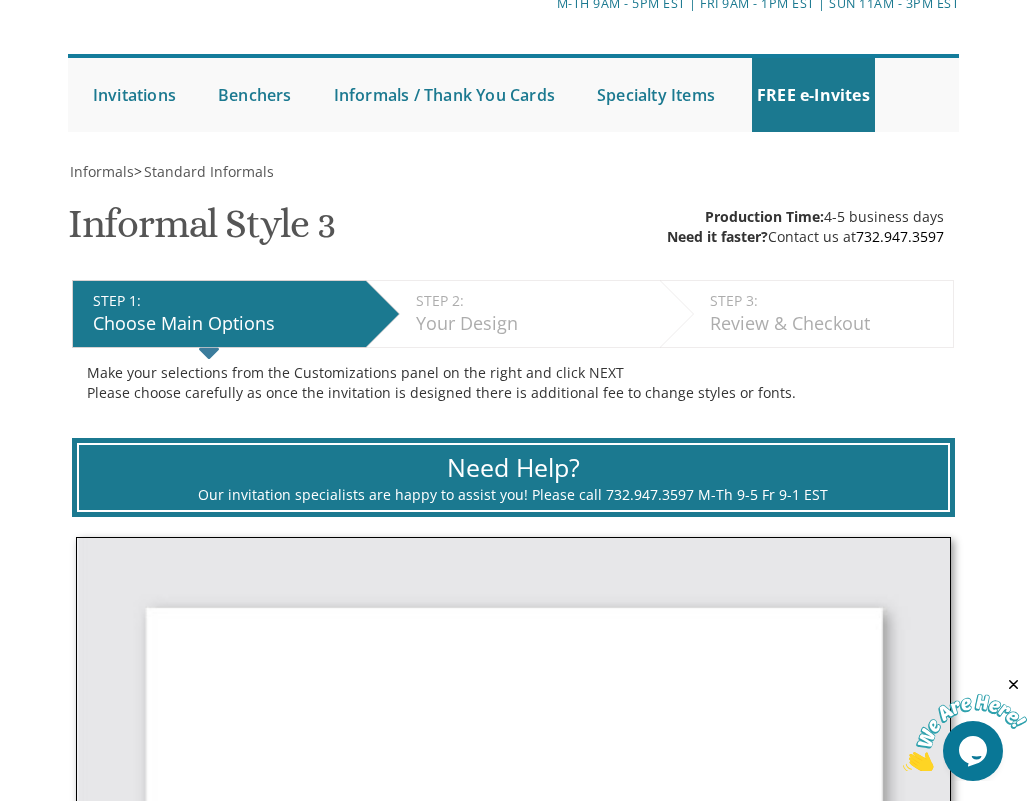 scroll, scrollTop: 0, scrollLeft: 0, axis: both 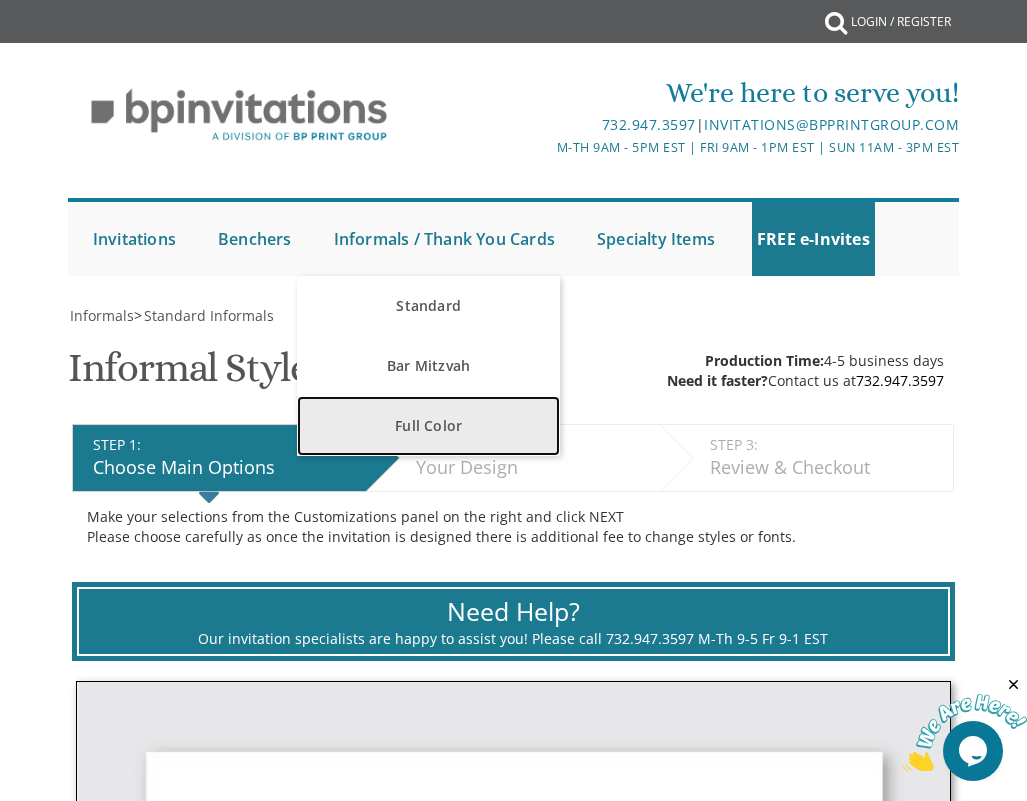 click on "Full Color" at bounding box center (428, 426) 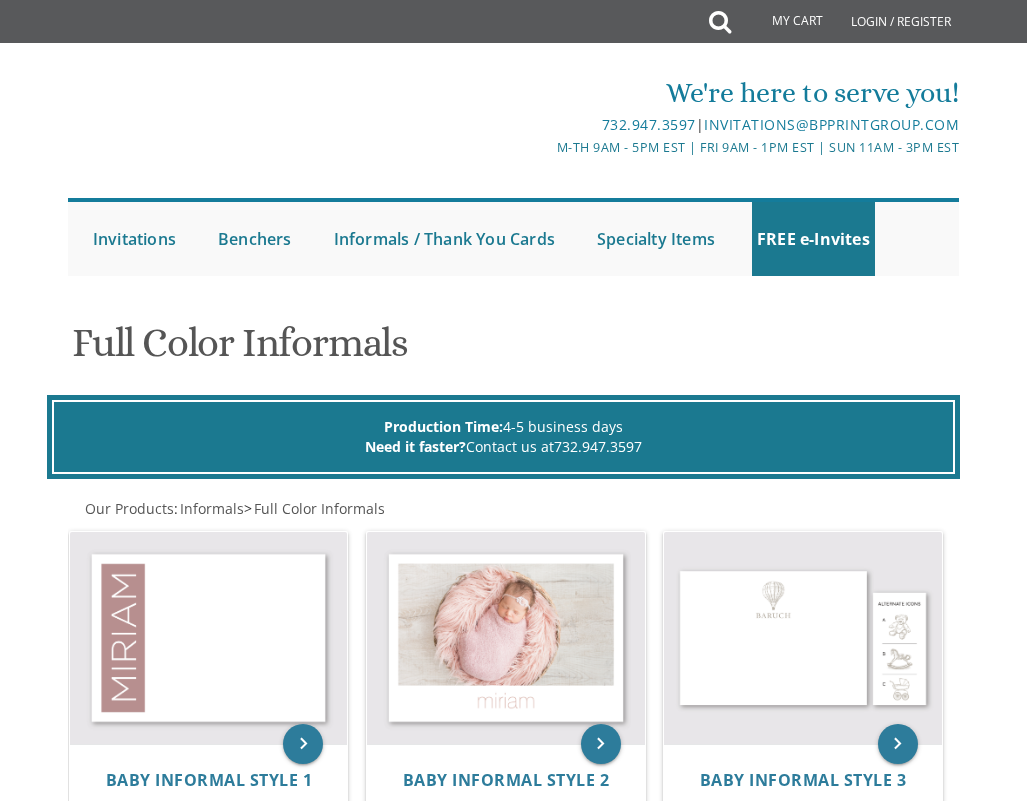 scroll, scrollTop: 0, scrollLeft: 0, axis: both 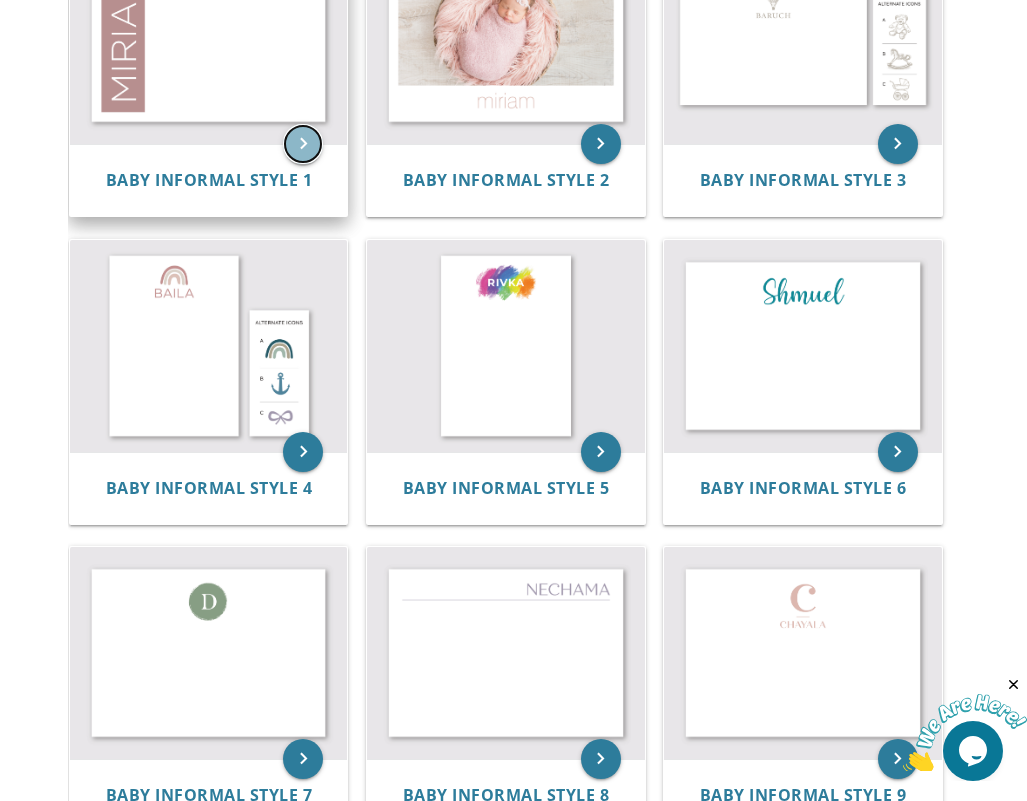 click on "keyboard_arrow_right" at bounding box center (303, 144) 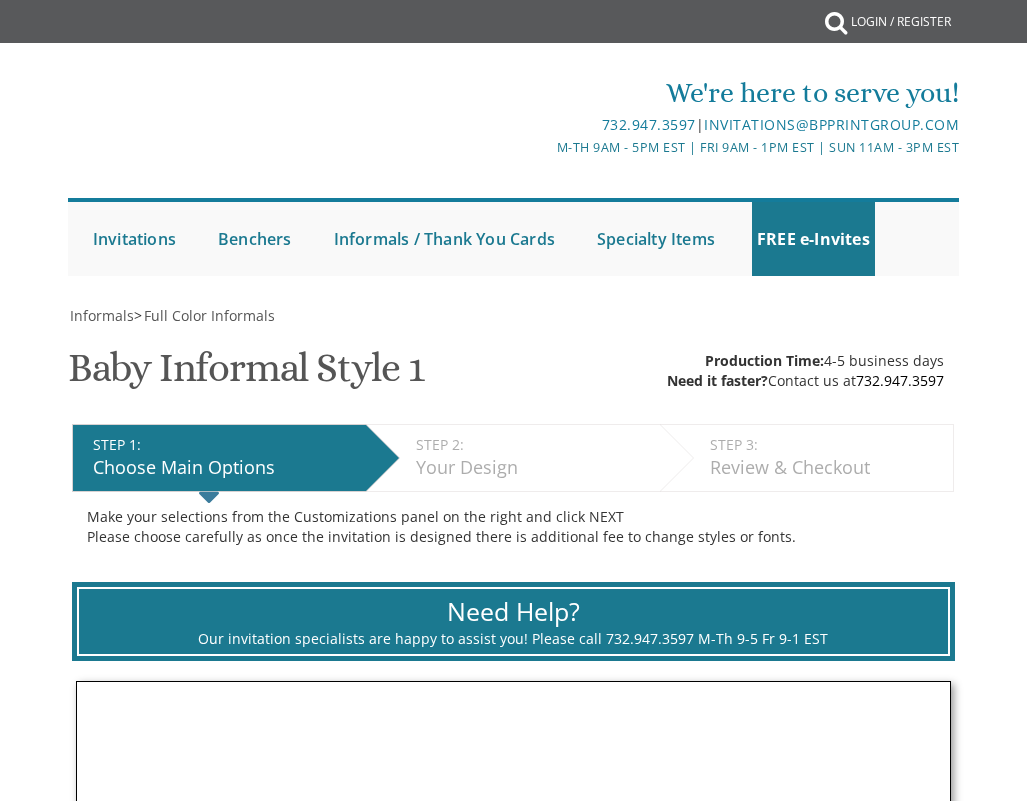 scroll, scrollTop: 0, scrollLeft: 0, axis: both 